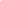 select on "10" 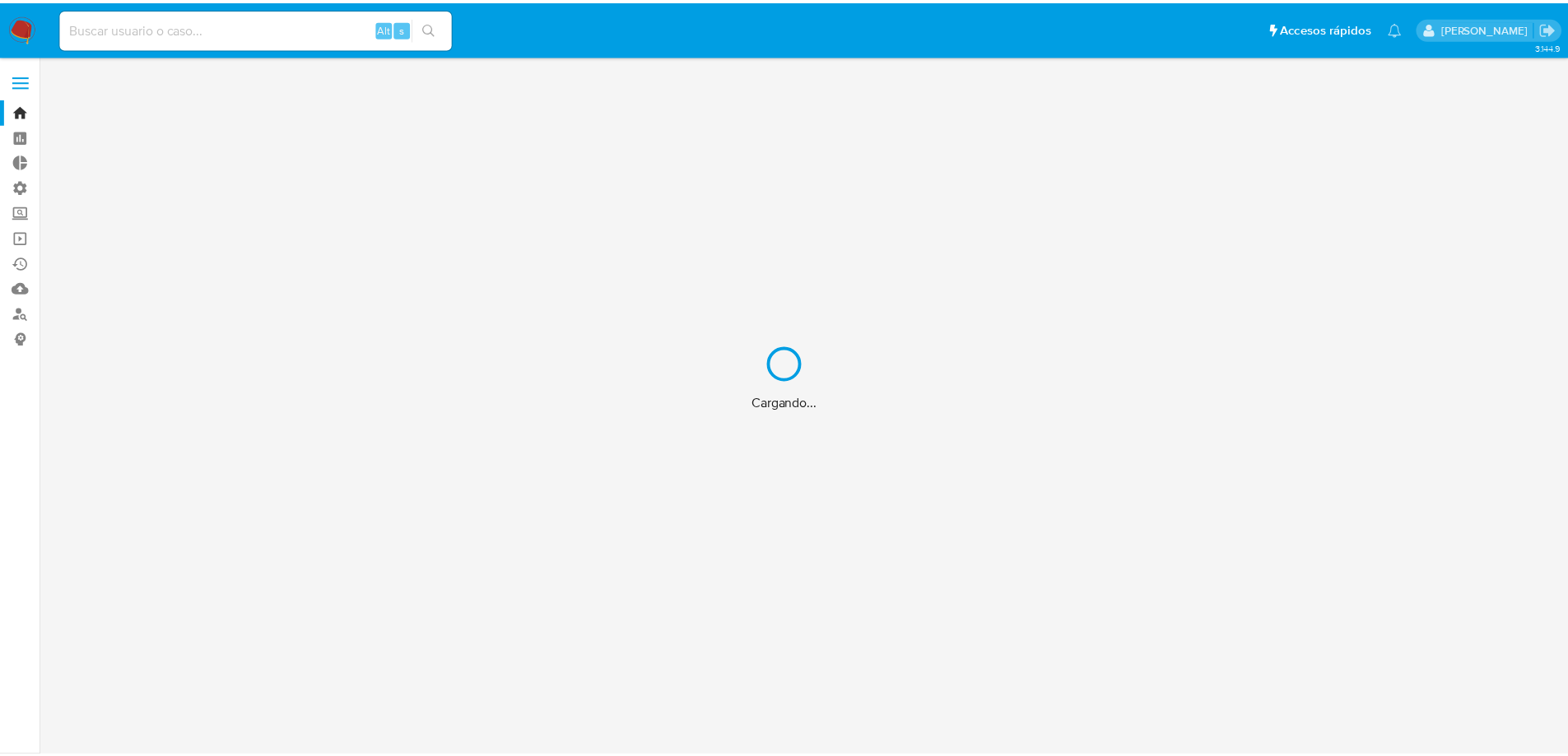 scroll, scrollTop: 0, scrollLeft: 0, axis: both 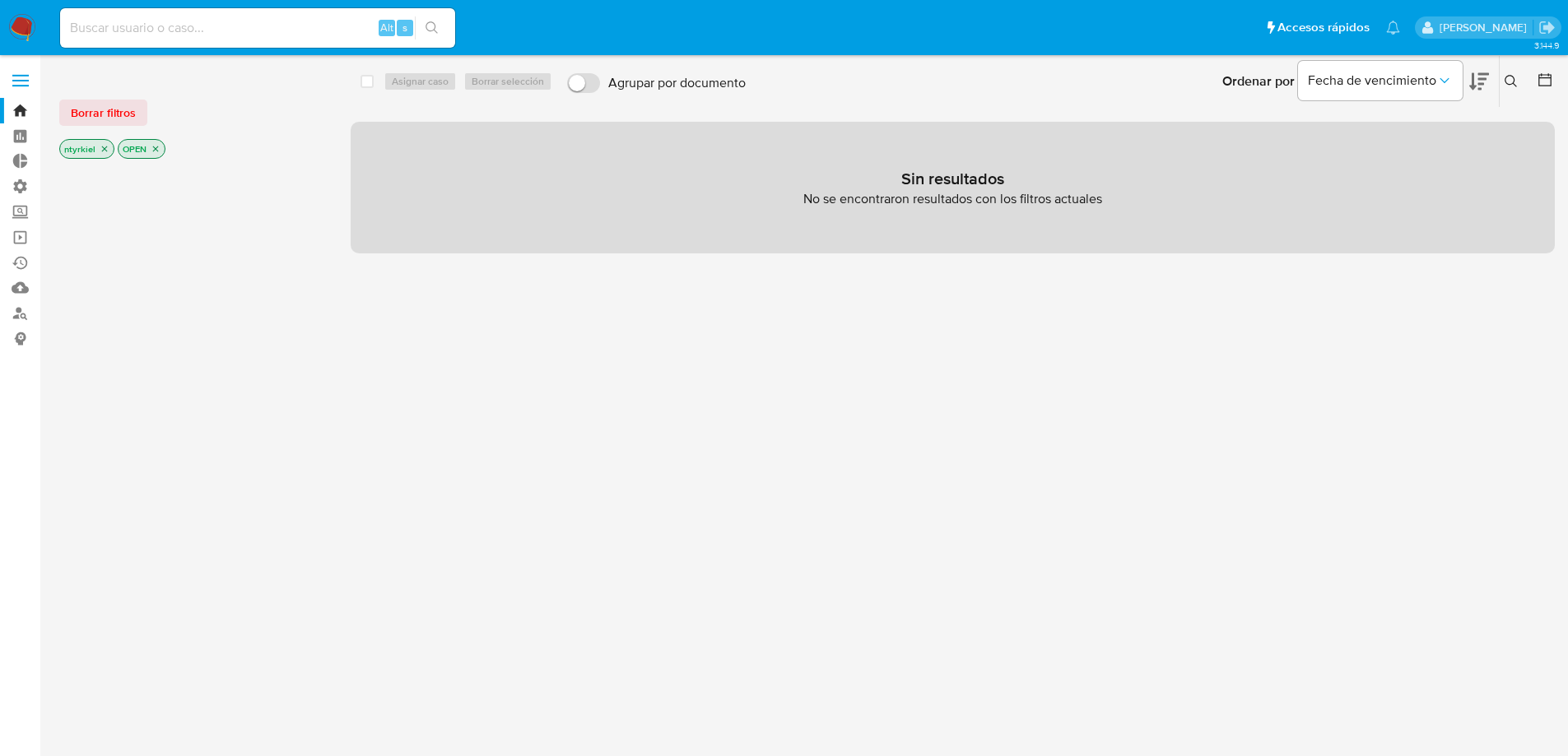 click at bounding box center (21, 81) 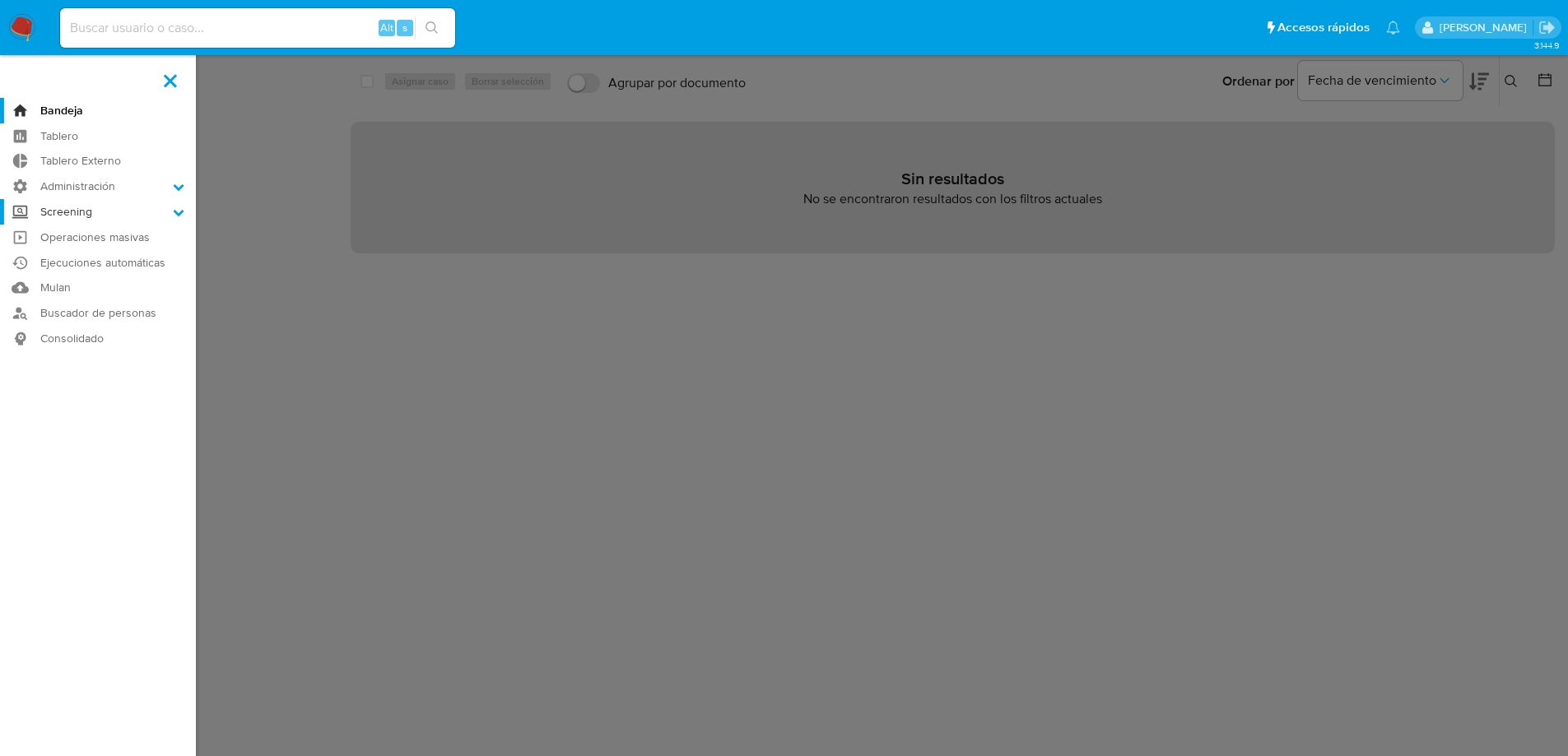 click on "Screening" at bounding box center [98, 211] 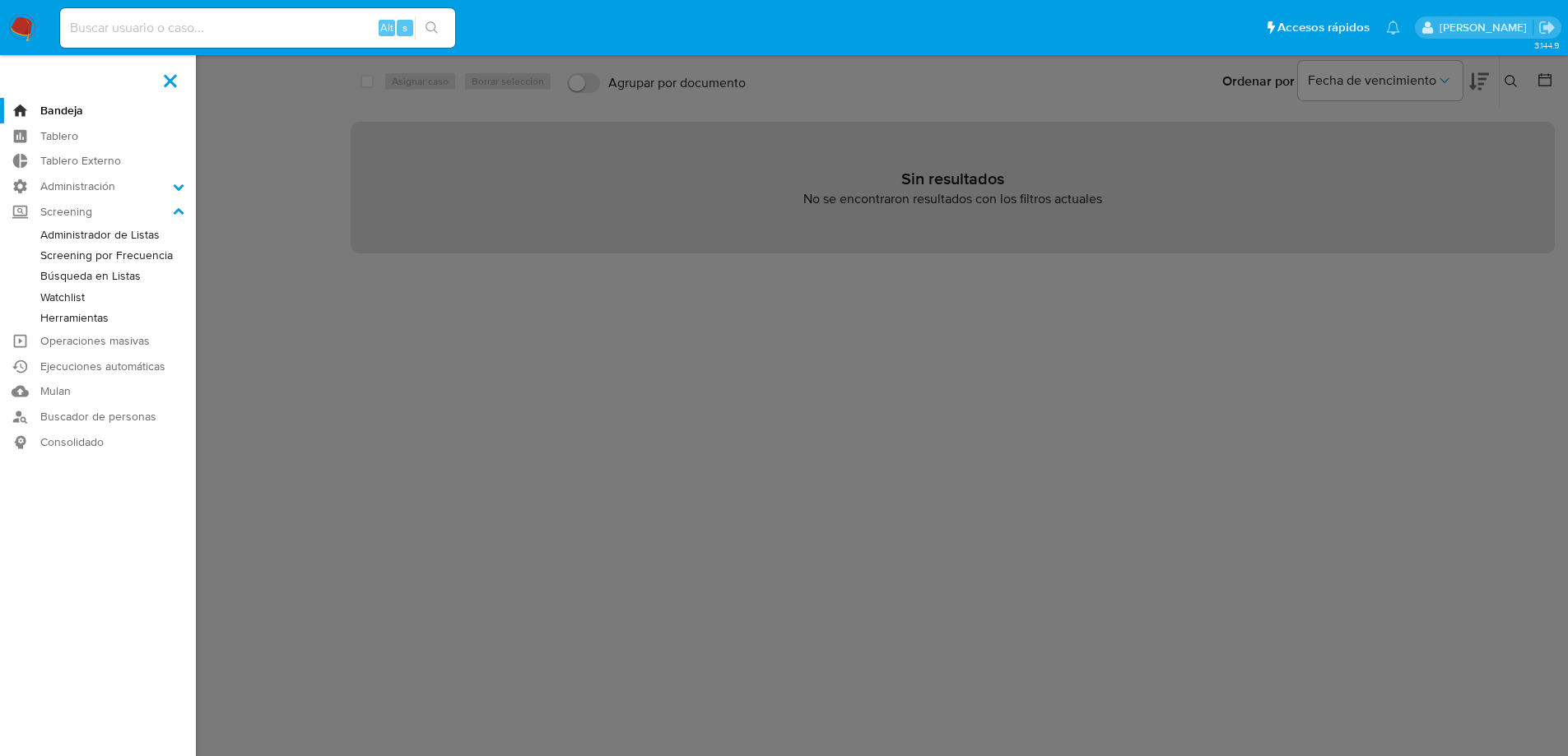 click on "Watchlist" at bounding box center (98, 297) 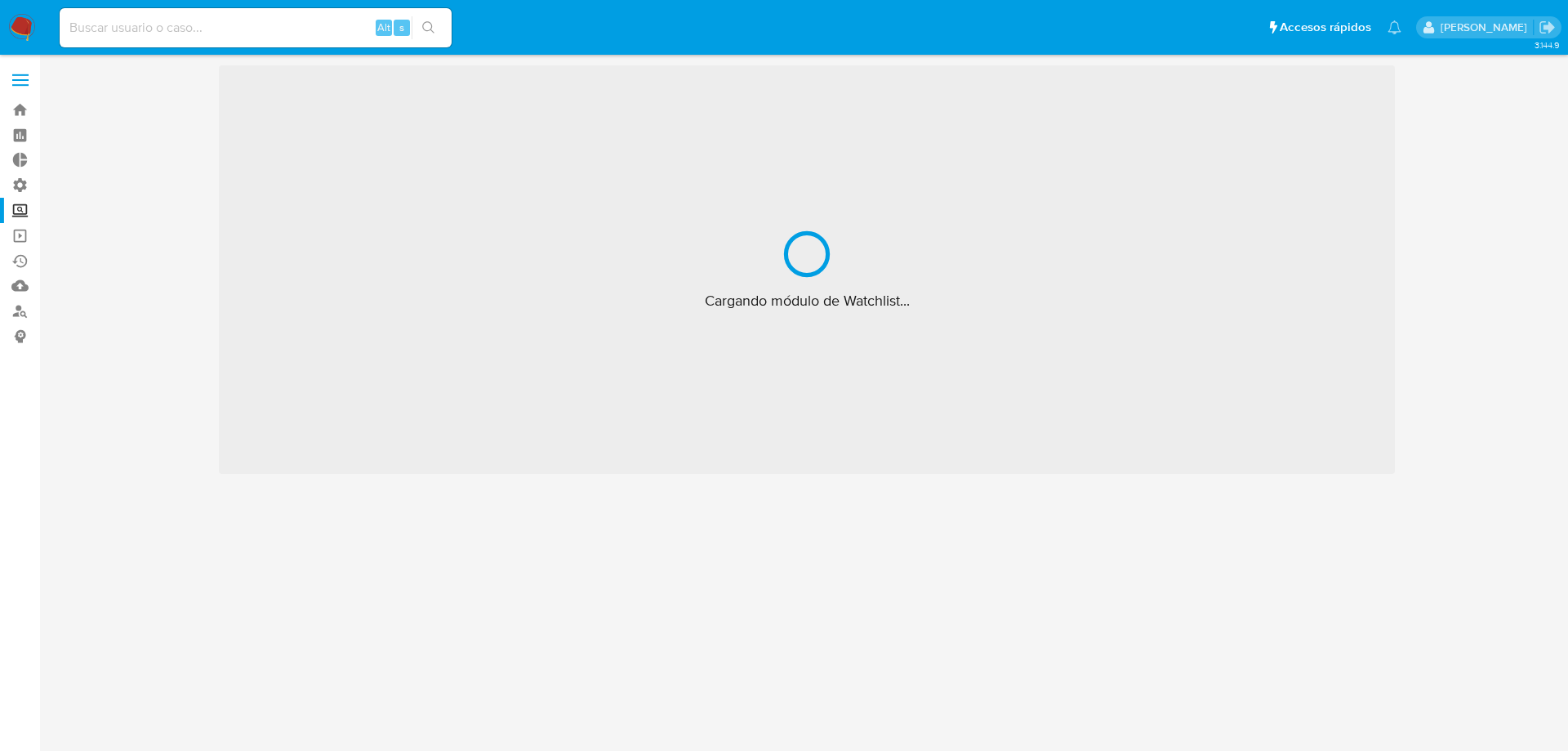 scroll, scrollTop: 0, scrollLeft: 0, axis: both 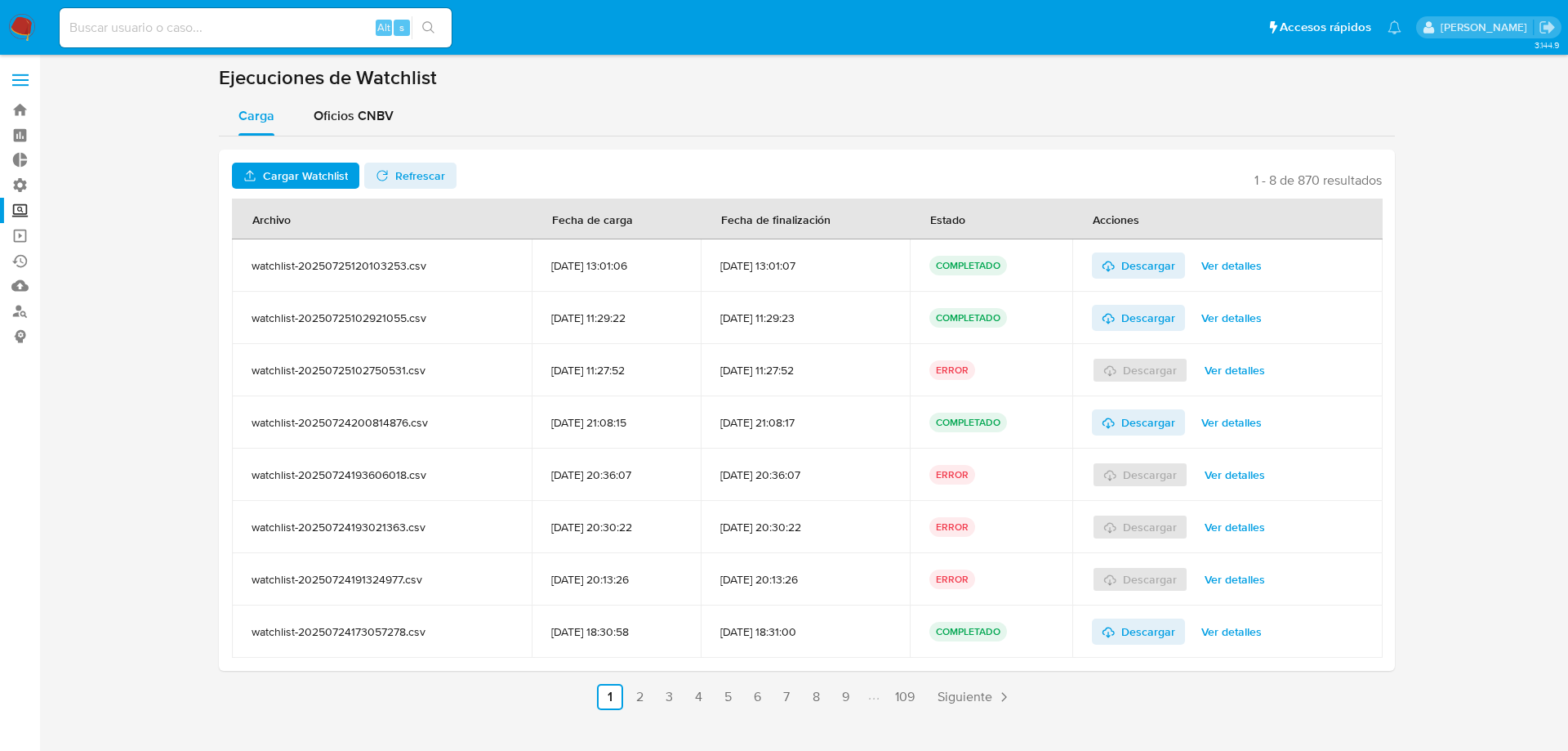 click at bounding box center (20, 74) 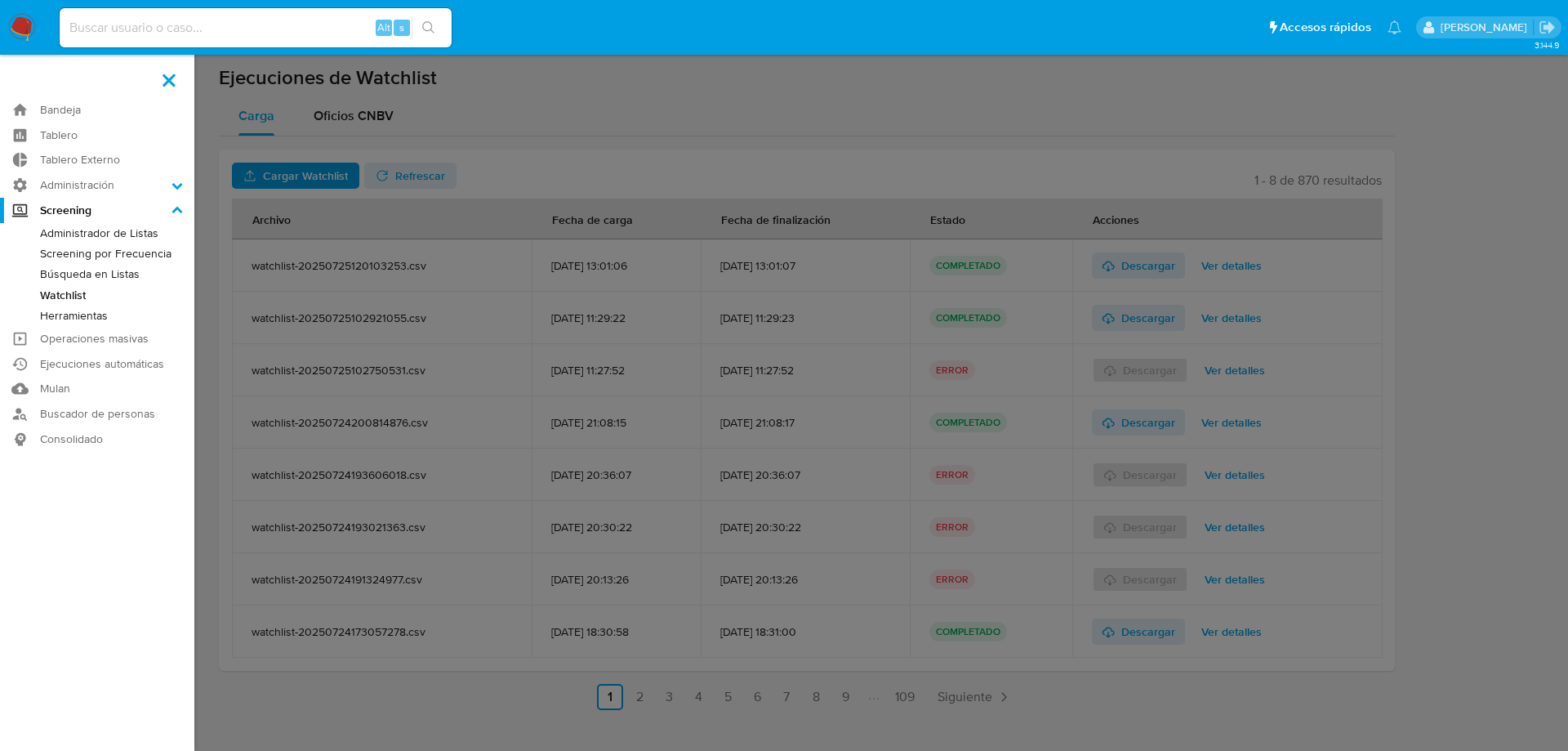 click at bounding box center [169, 80] 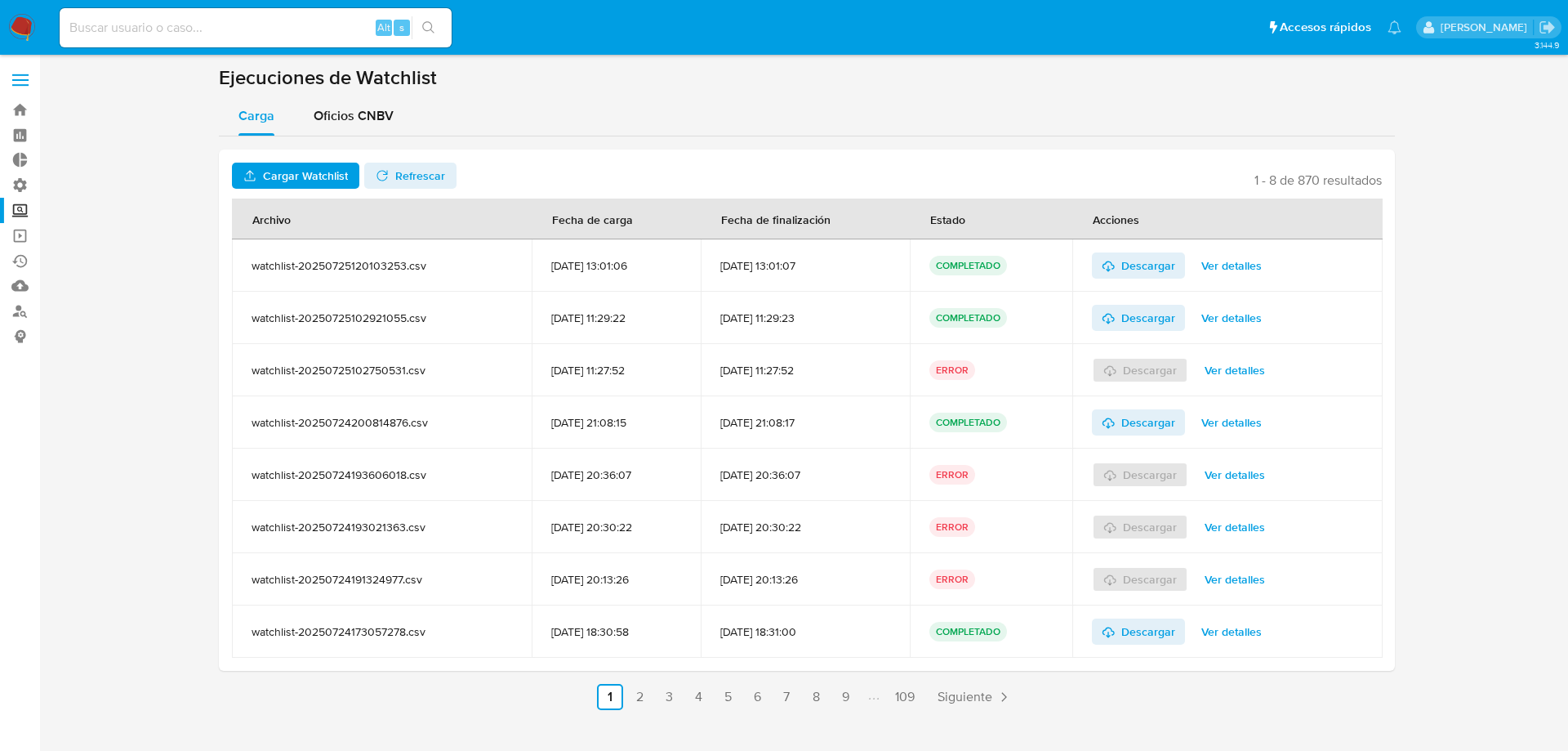 click at bounding box center [20, 80] 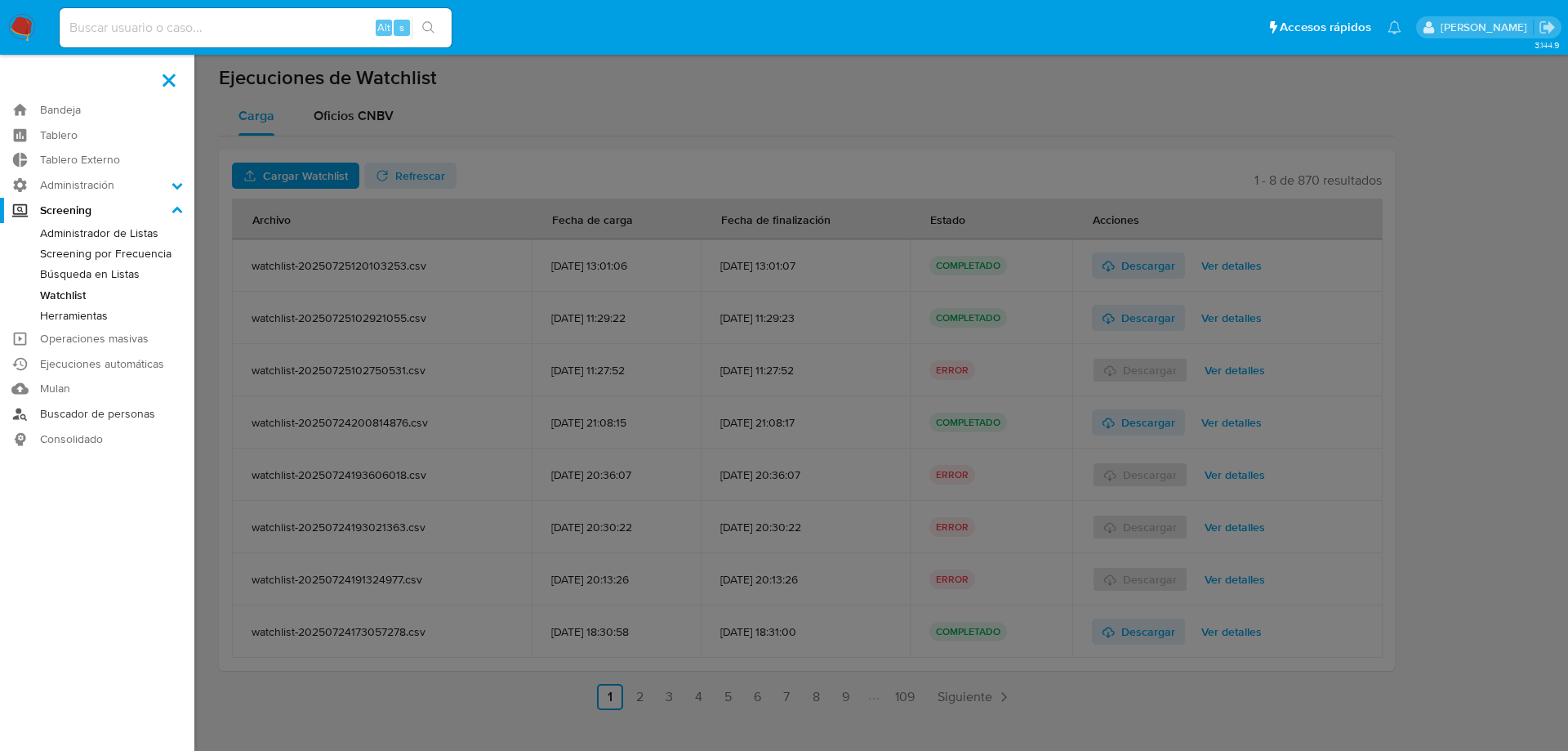 click on "Buscador de personas" at bounding box center (97, 413) 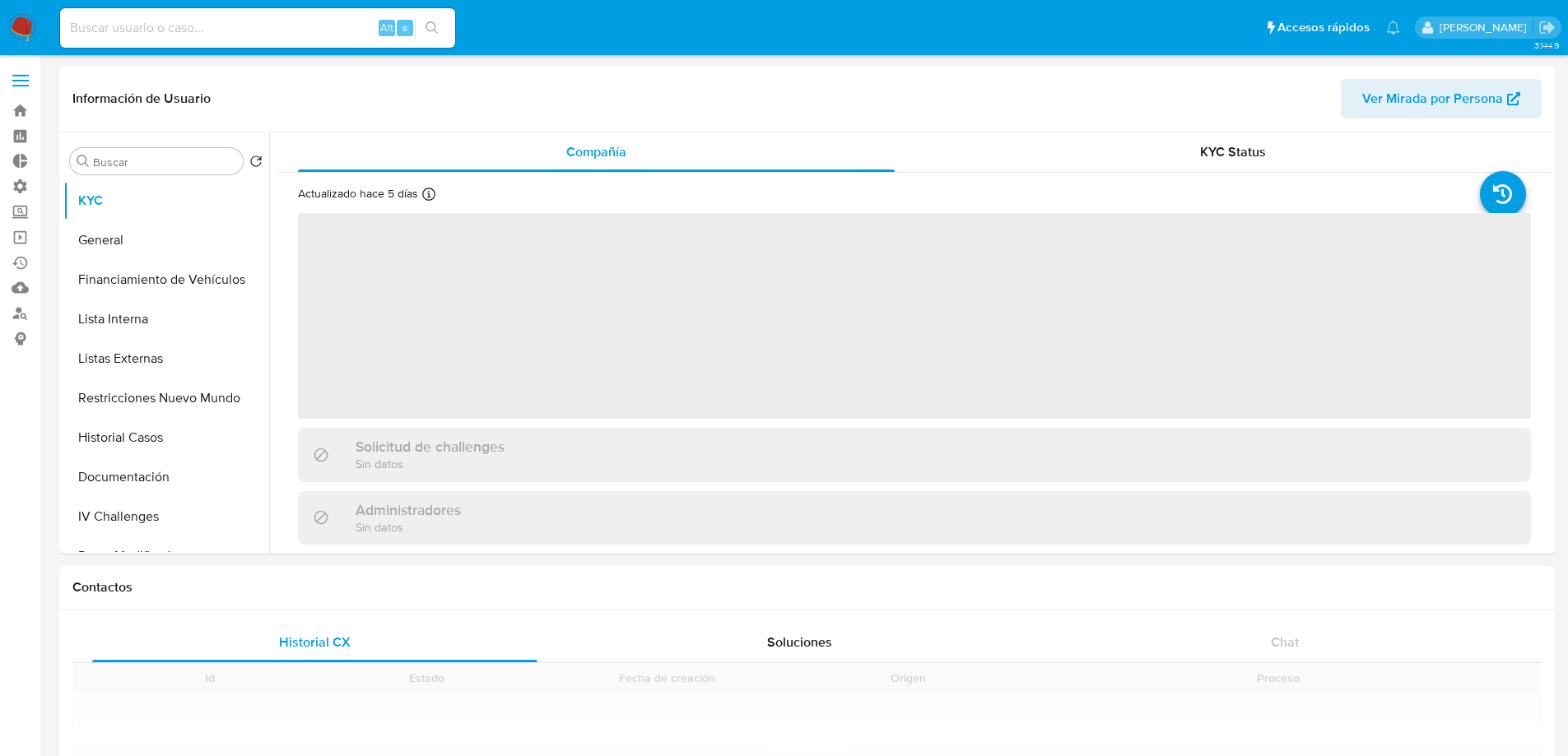 scroll, scrollTop: 0, scrollLeft: 0, axis: both 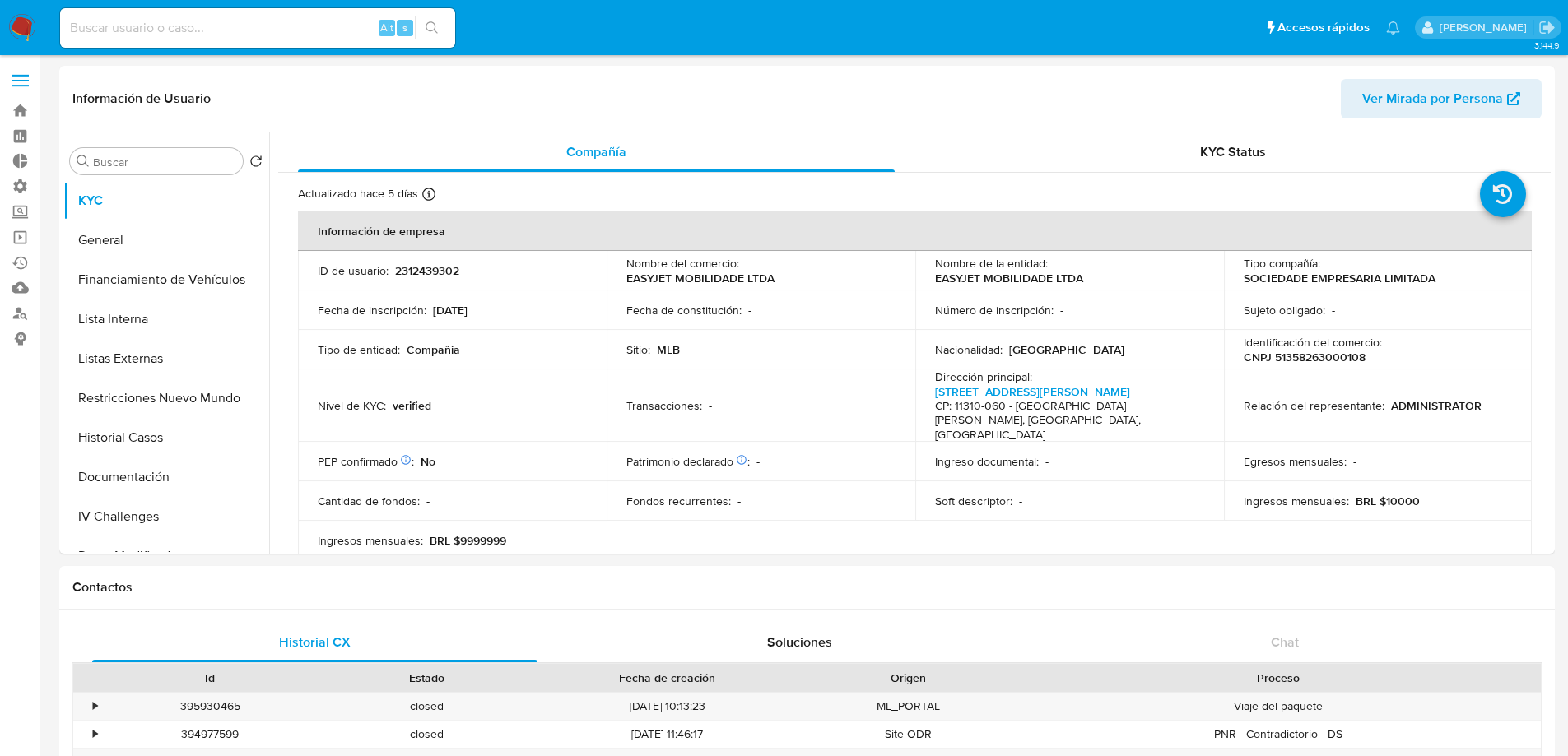 select on "10" 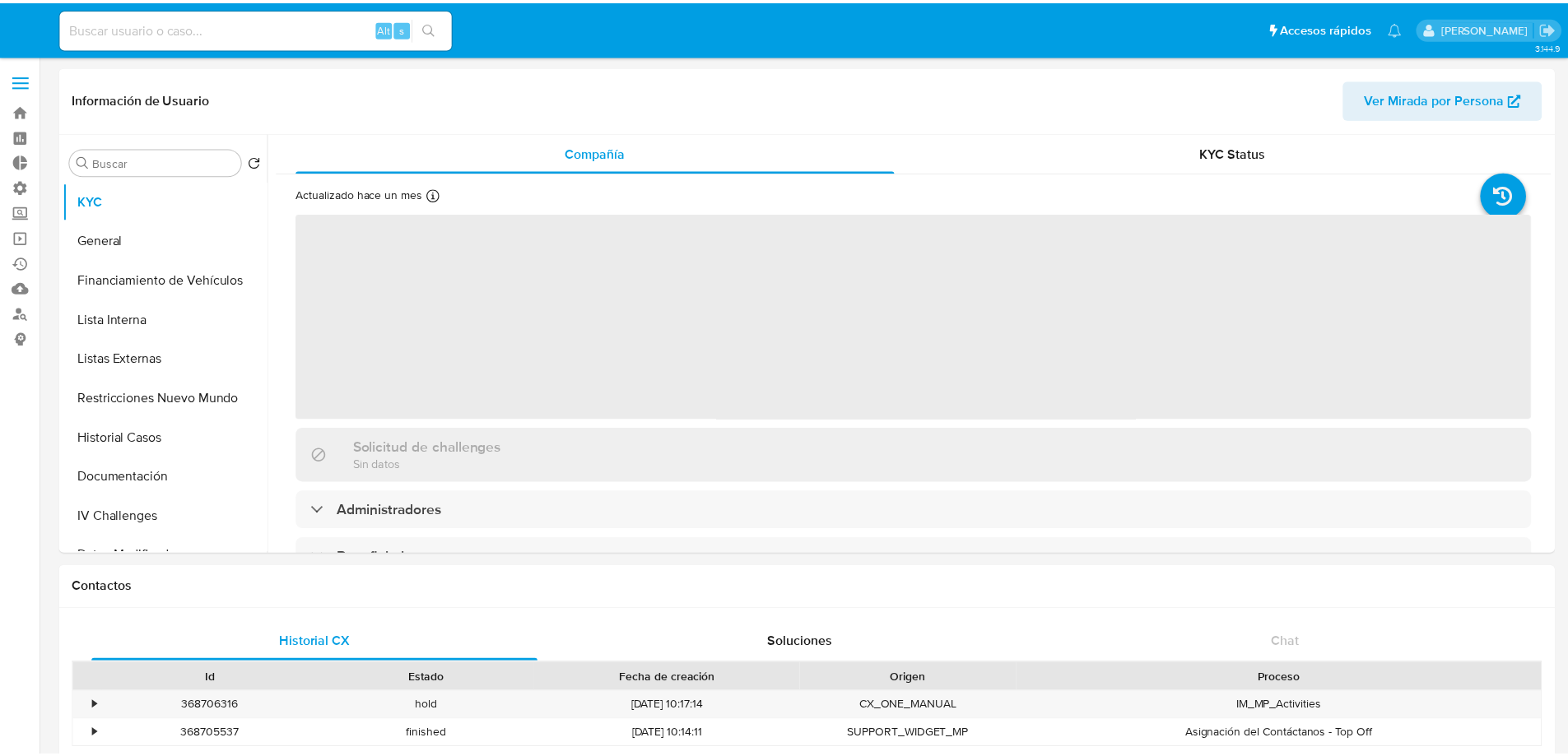 scroll, scrollTop: 0, scrollLeft: 0, axis: both 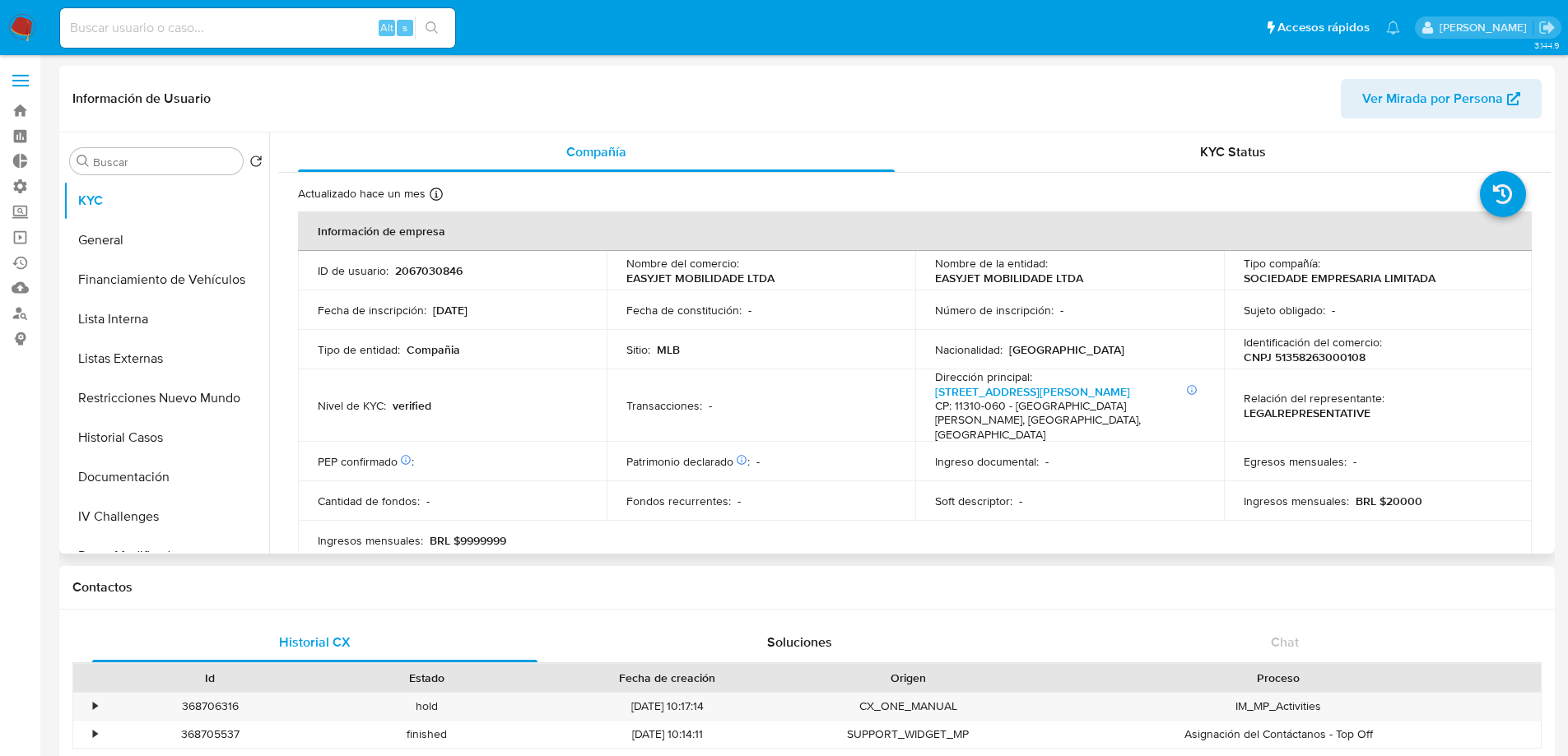 select on "10" 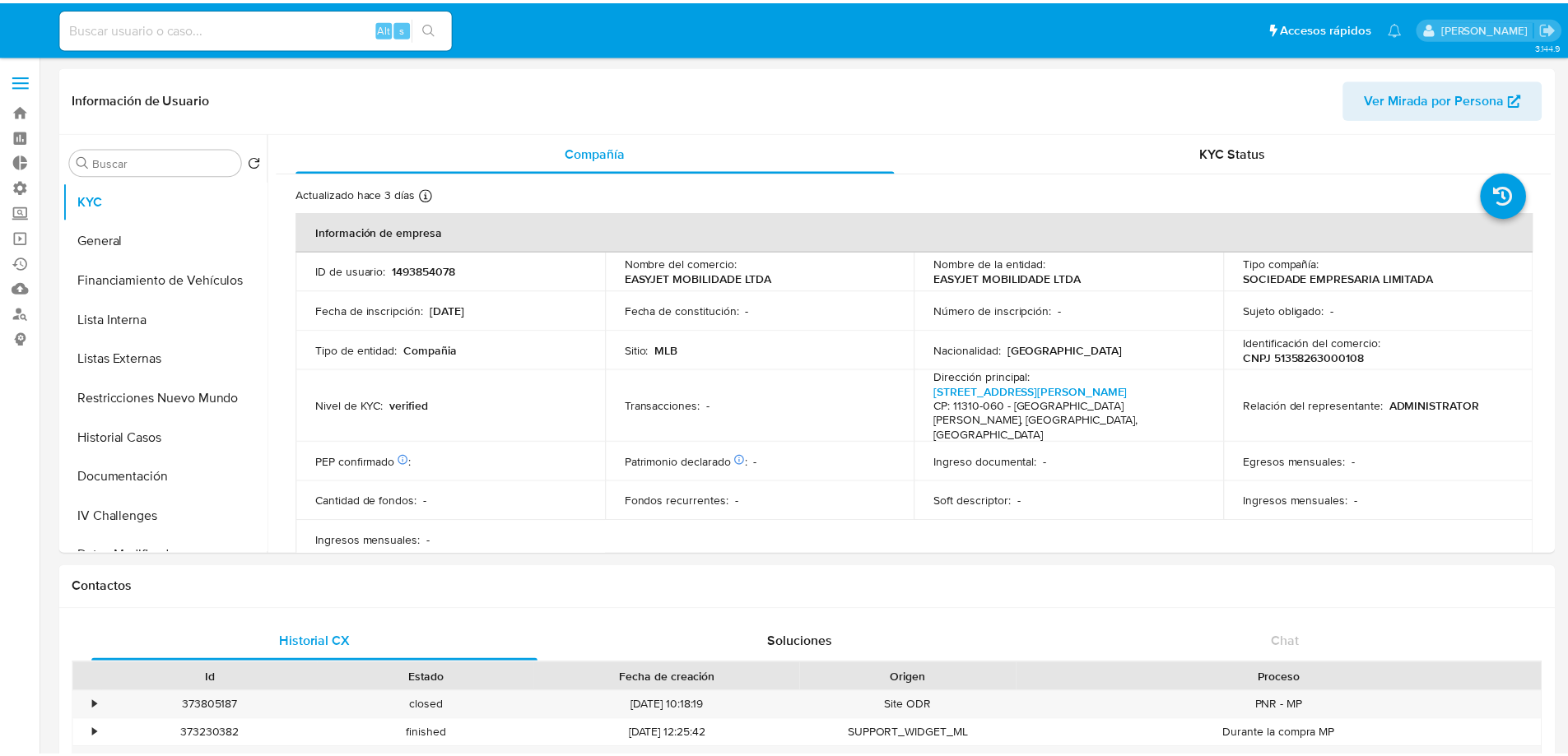 scroll, scrollTop: 0, scrollLeft: 0, axis: both 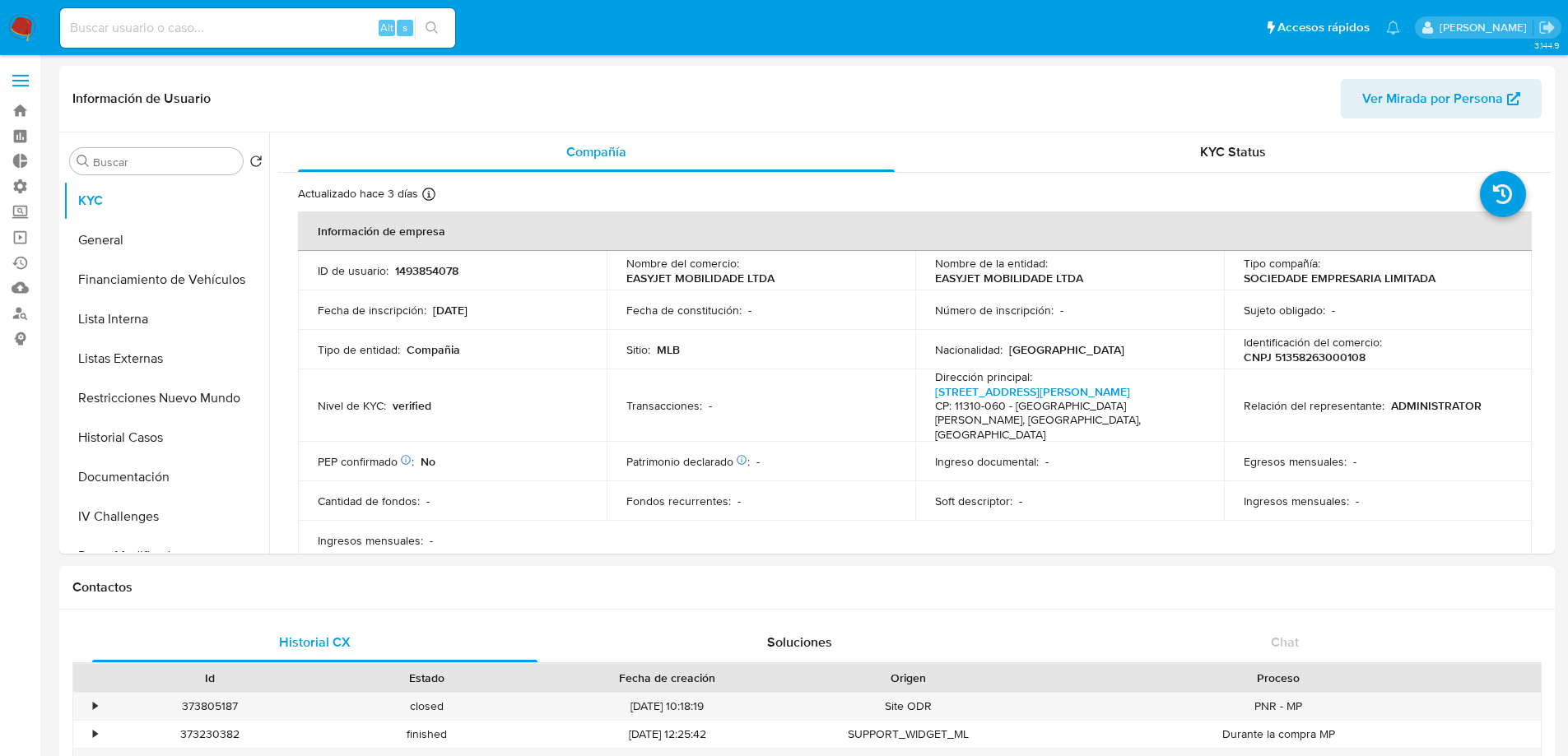 select on "10" 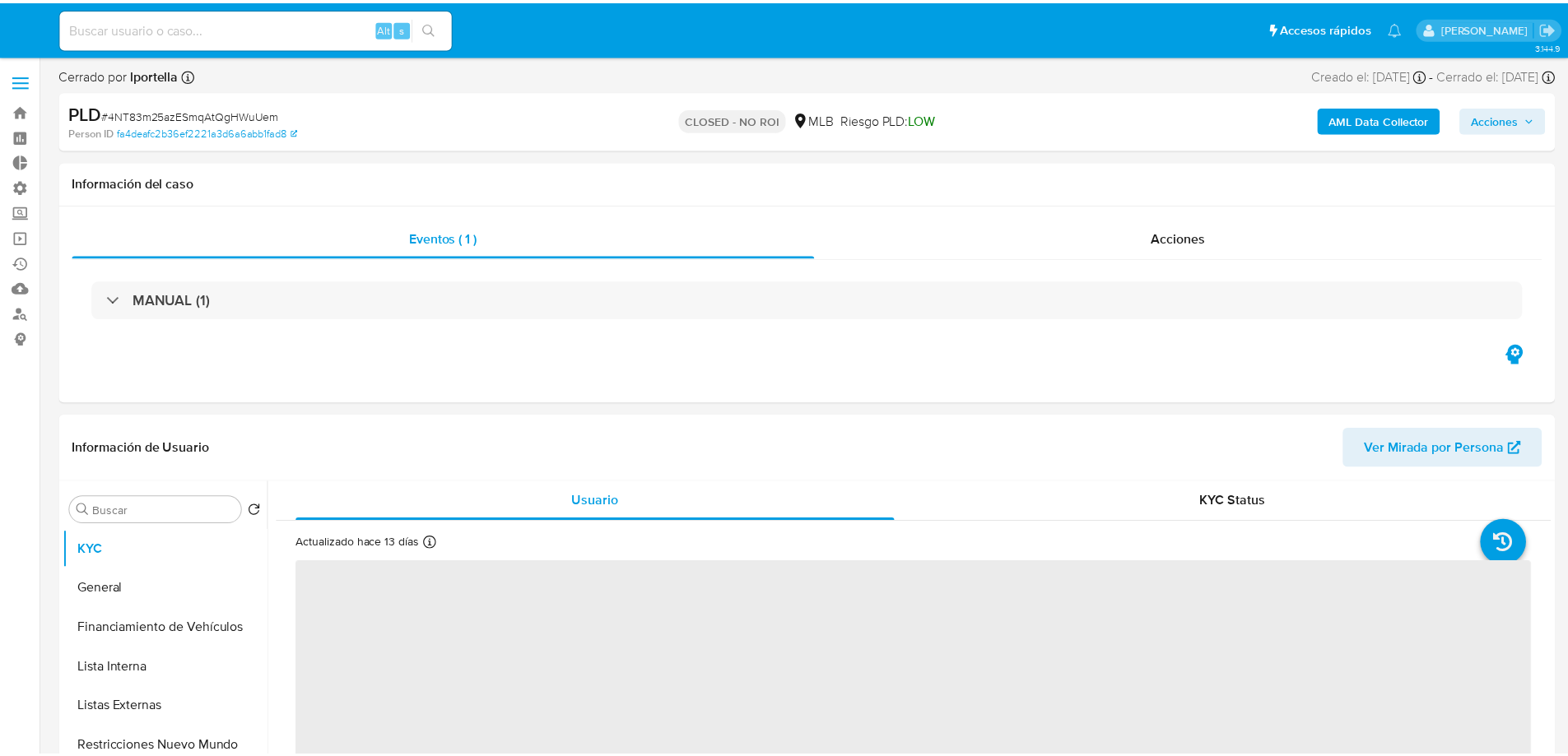 scroll, scrollTop: 0, scrollLeft: 0, axis: both 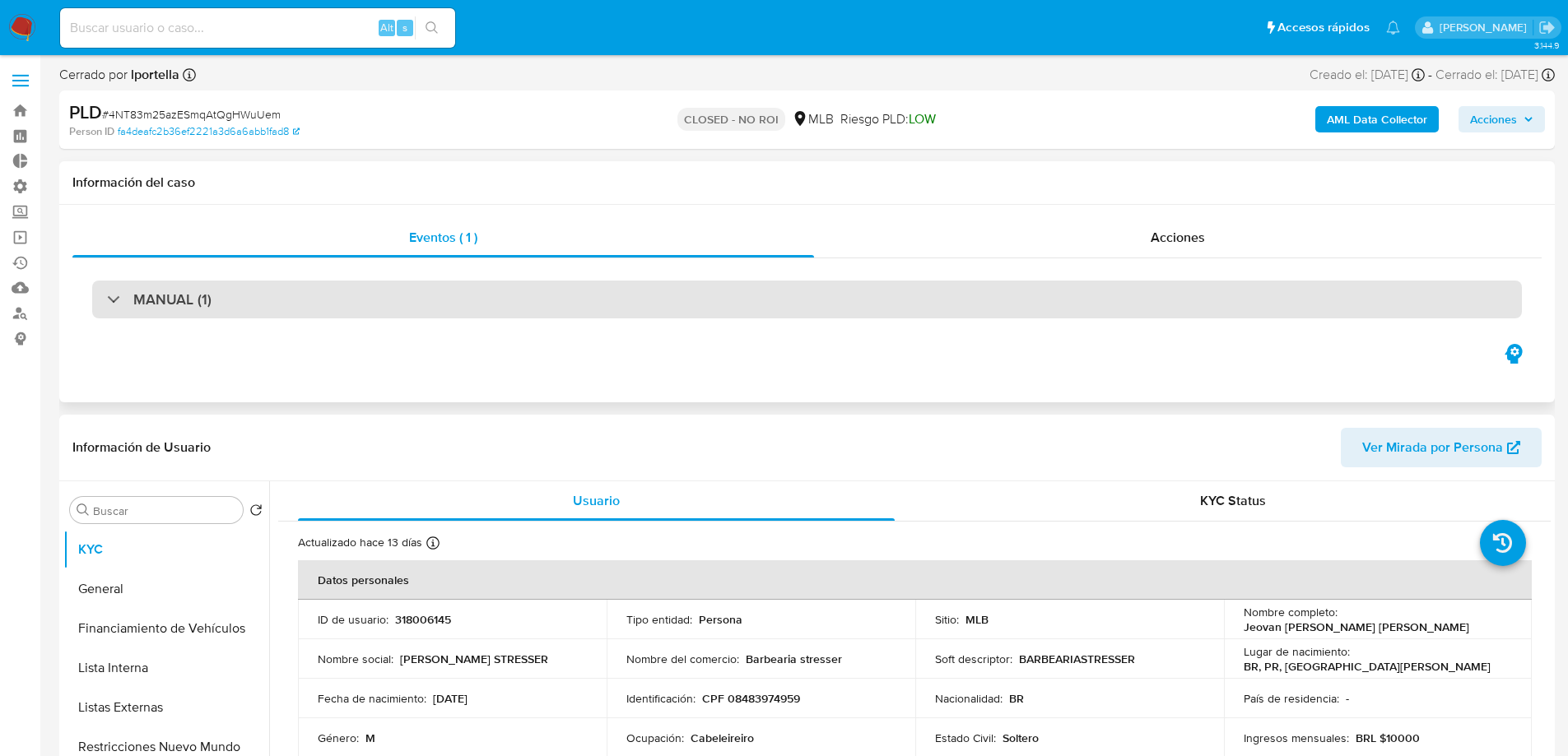 select on "10" 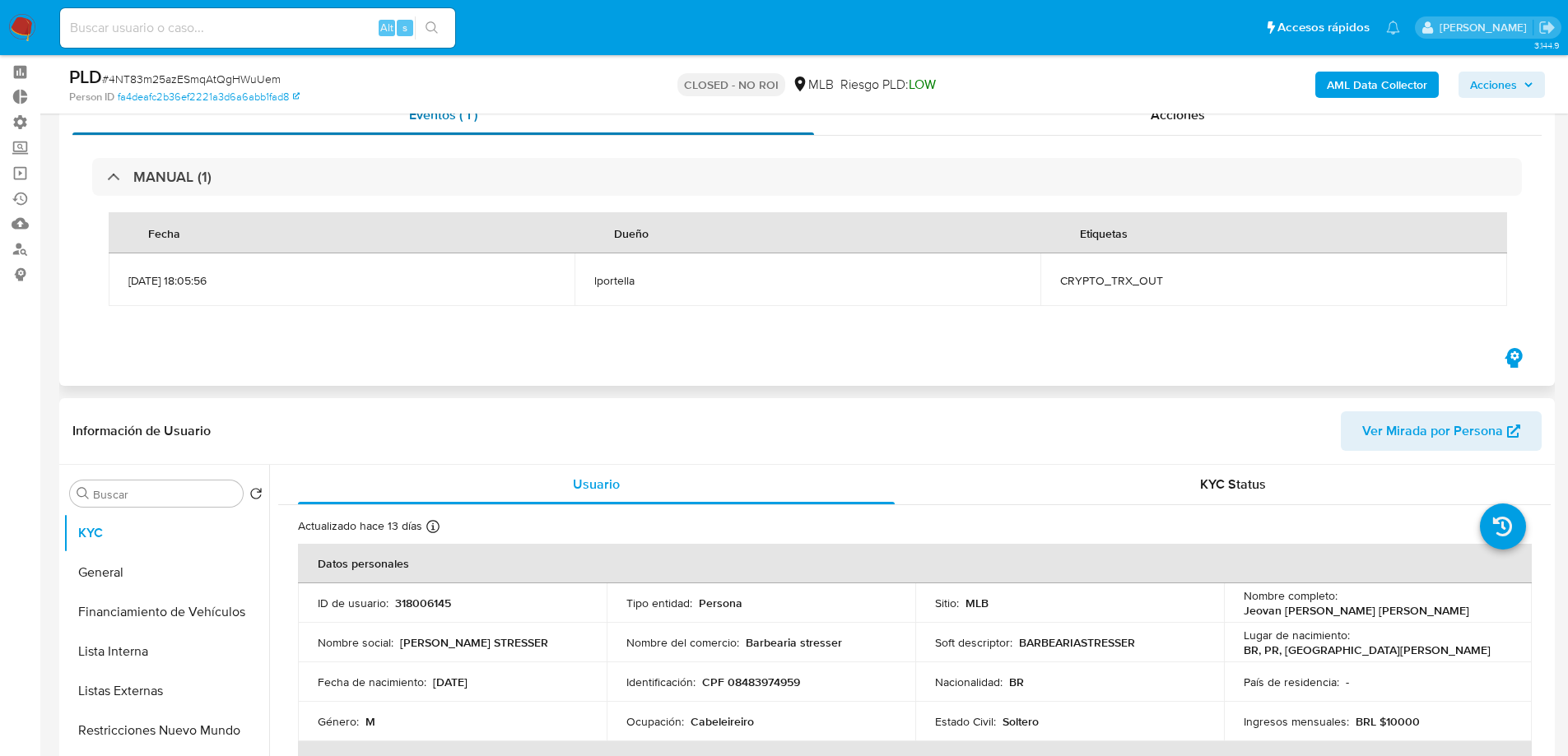 scroll, scrollTop: 0, scrollLeft: 0, axis: both 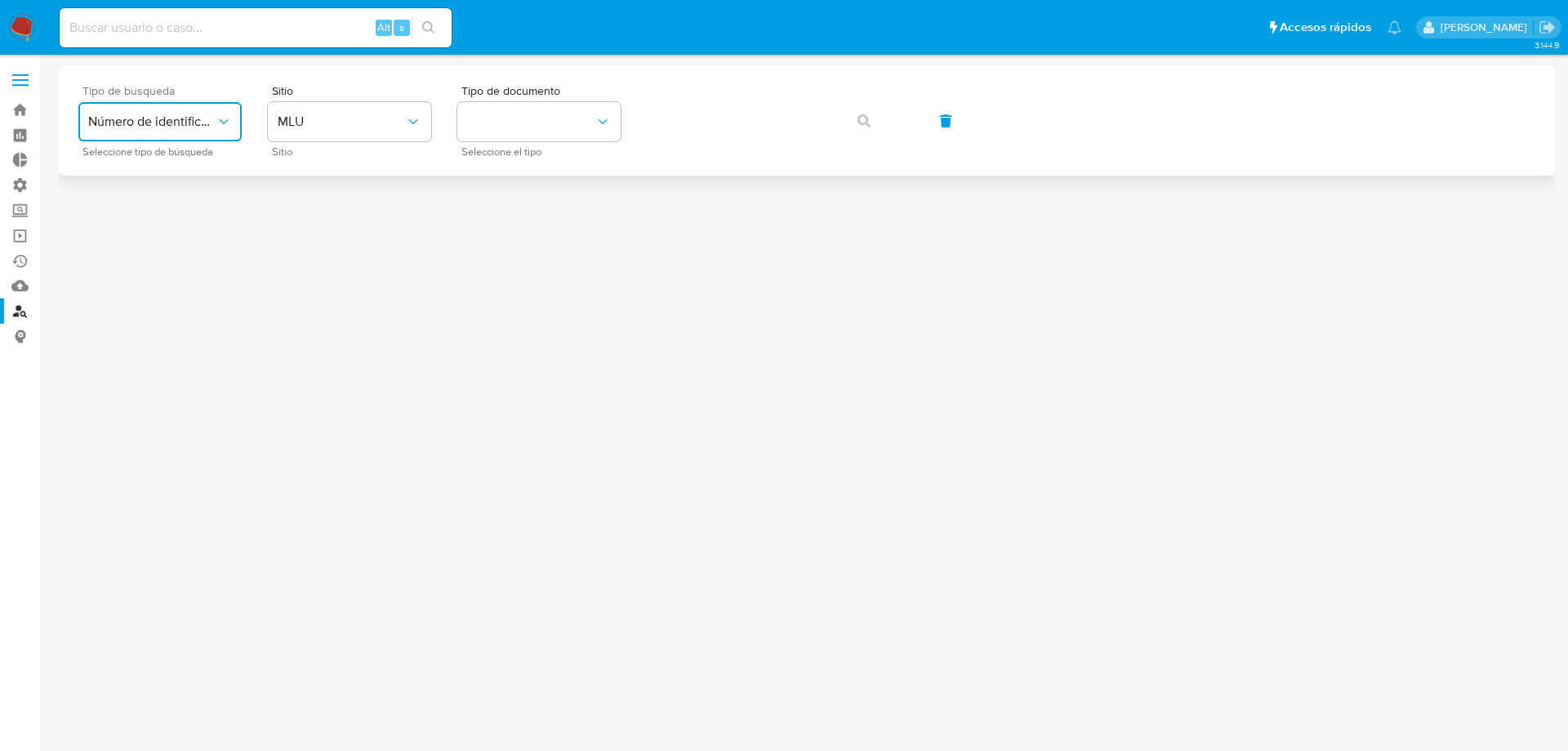 click on "Número de identificación" at bounding box center (152, 122) 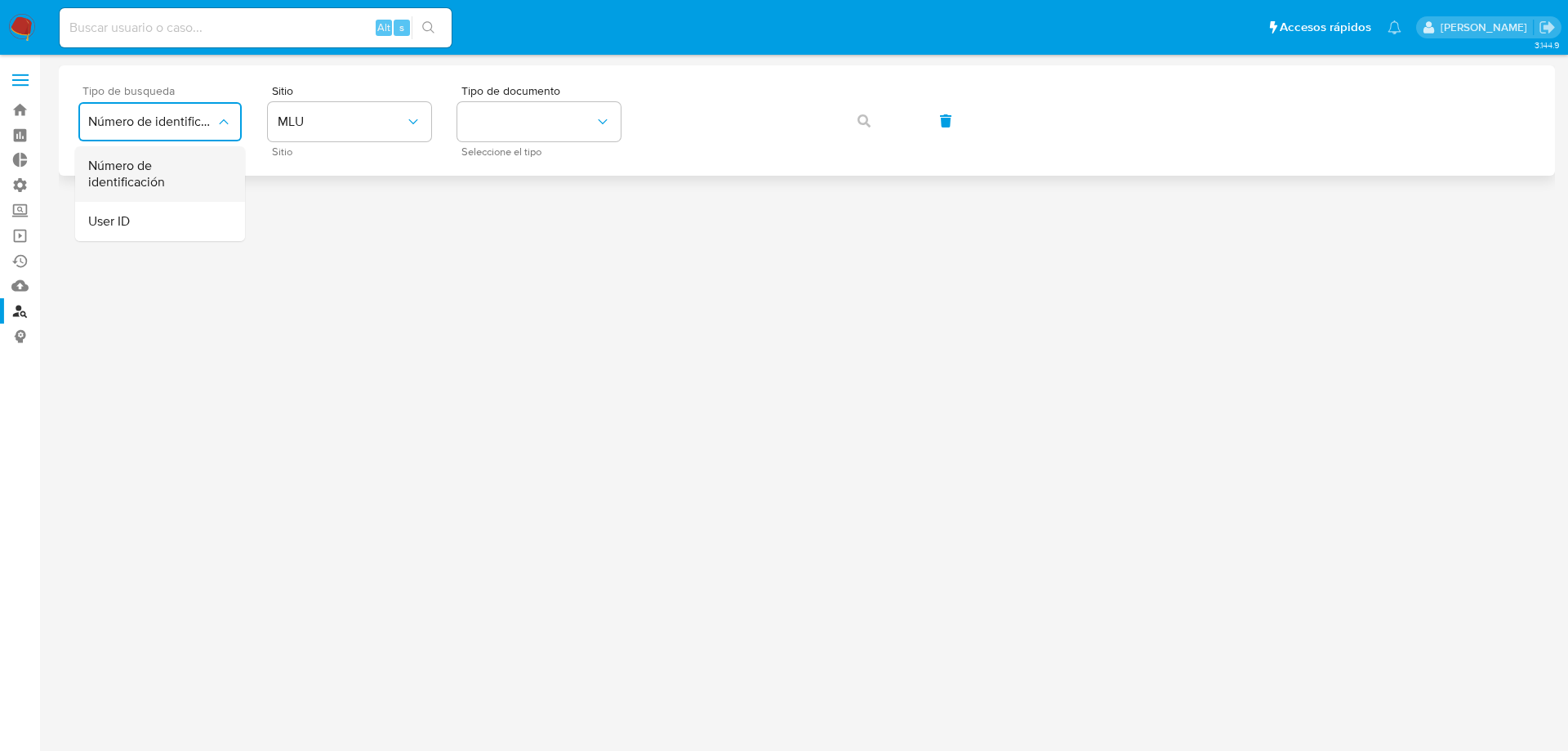click on "Número de identificación" at bounding box center [155, 174] 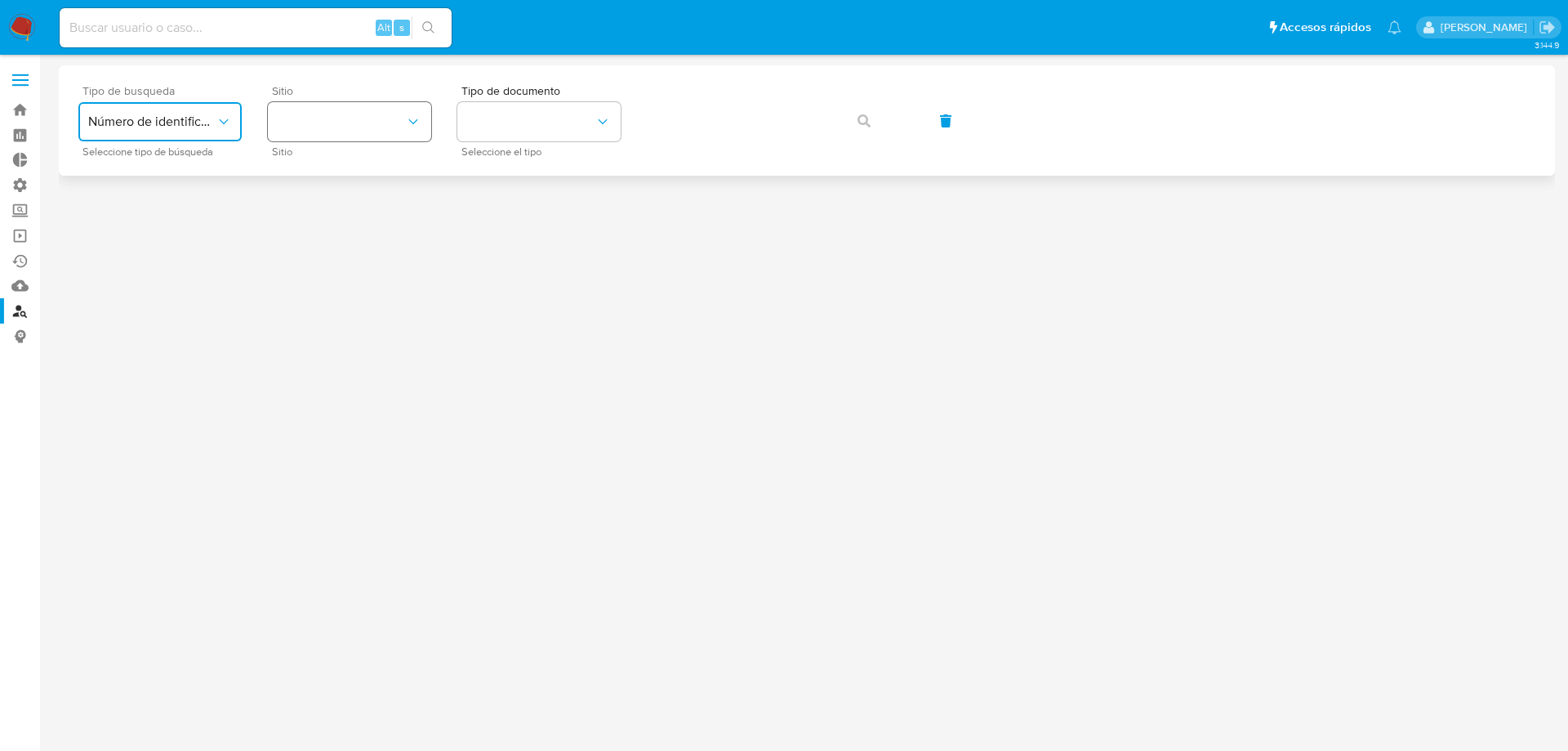 click at bounding box center (350, 122) 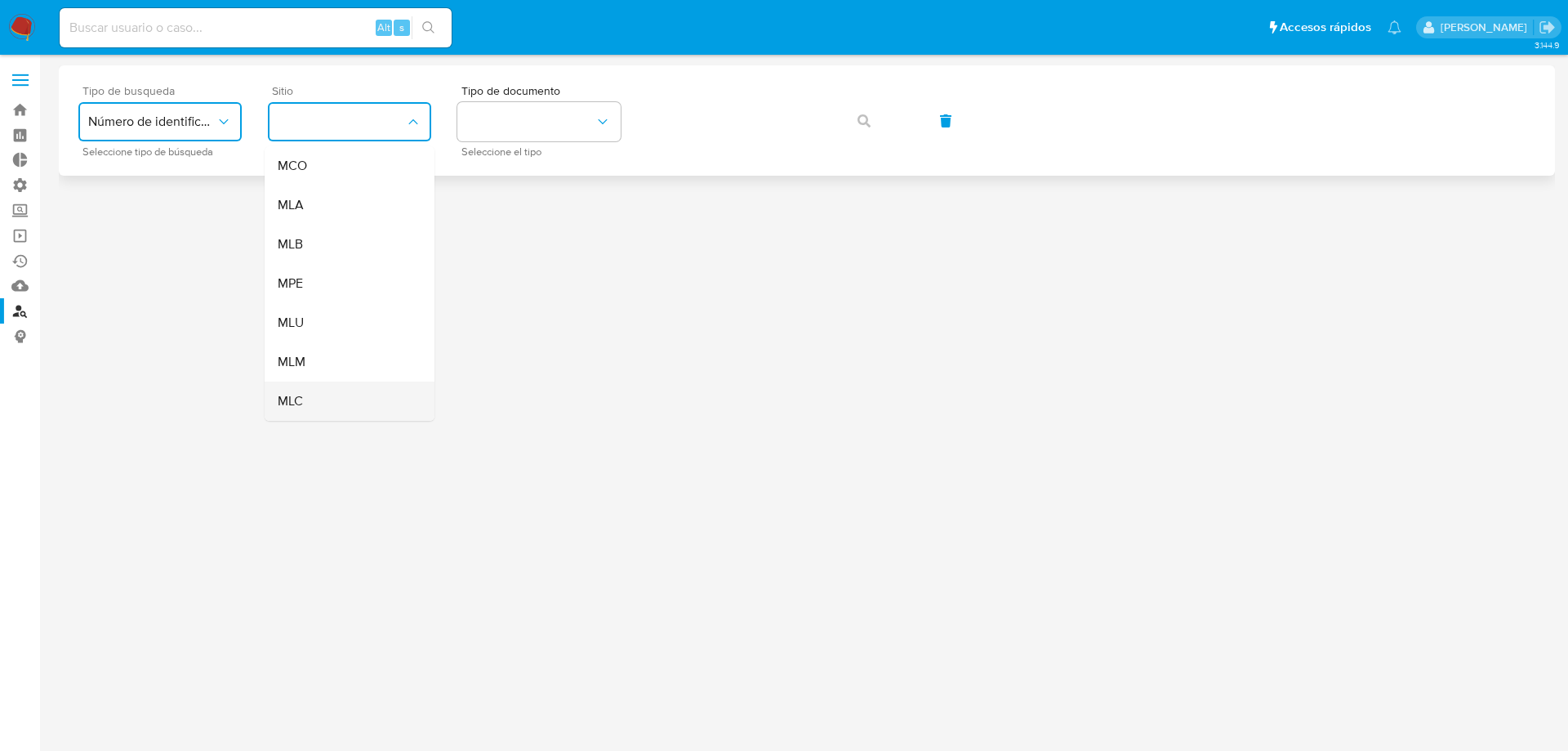 click on "MLC" at bounding box center (345, 401) 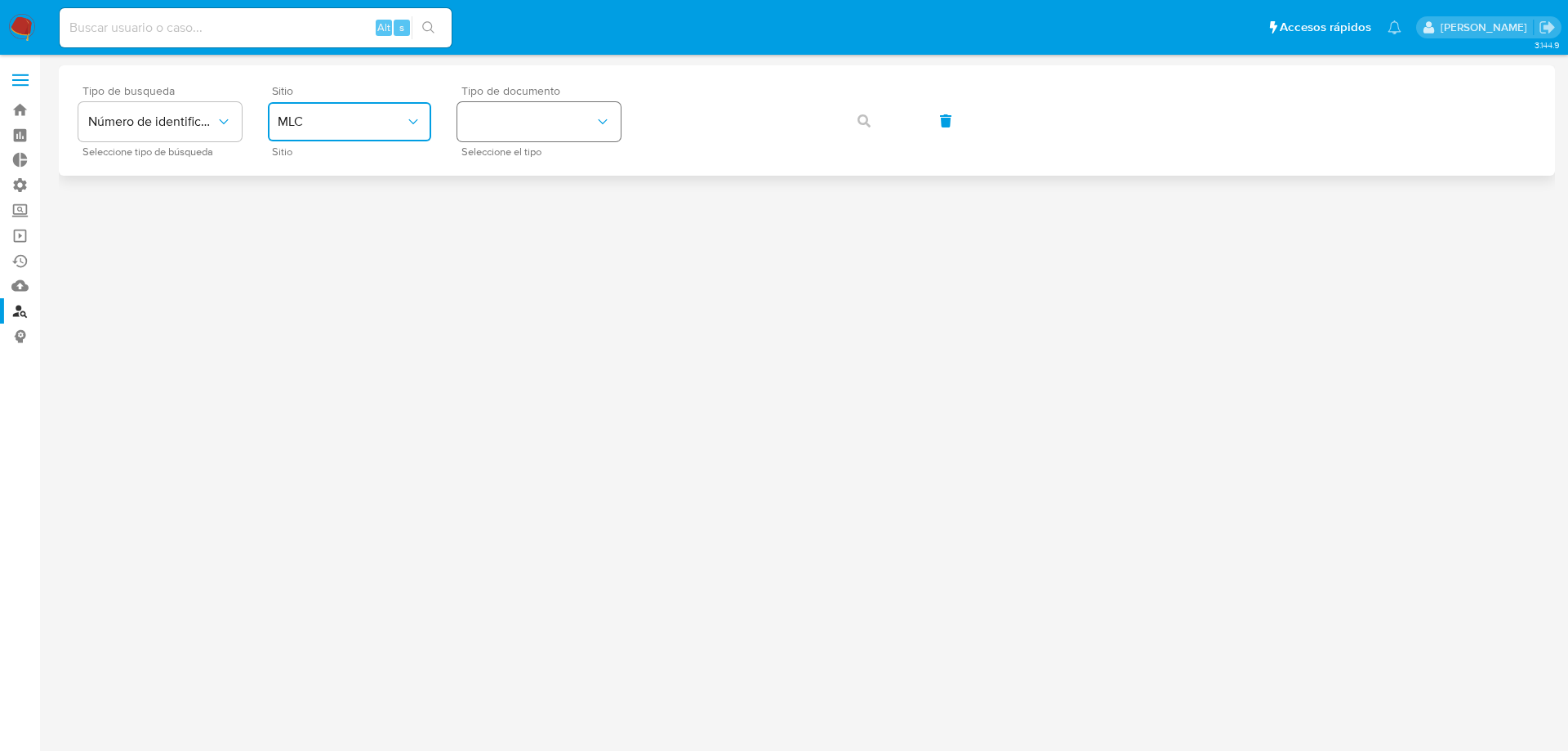 click at bounding box center (539, 122) 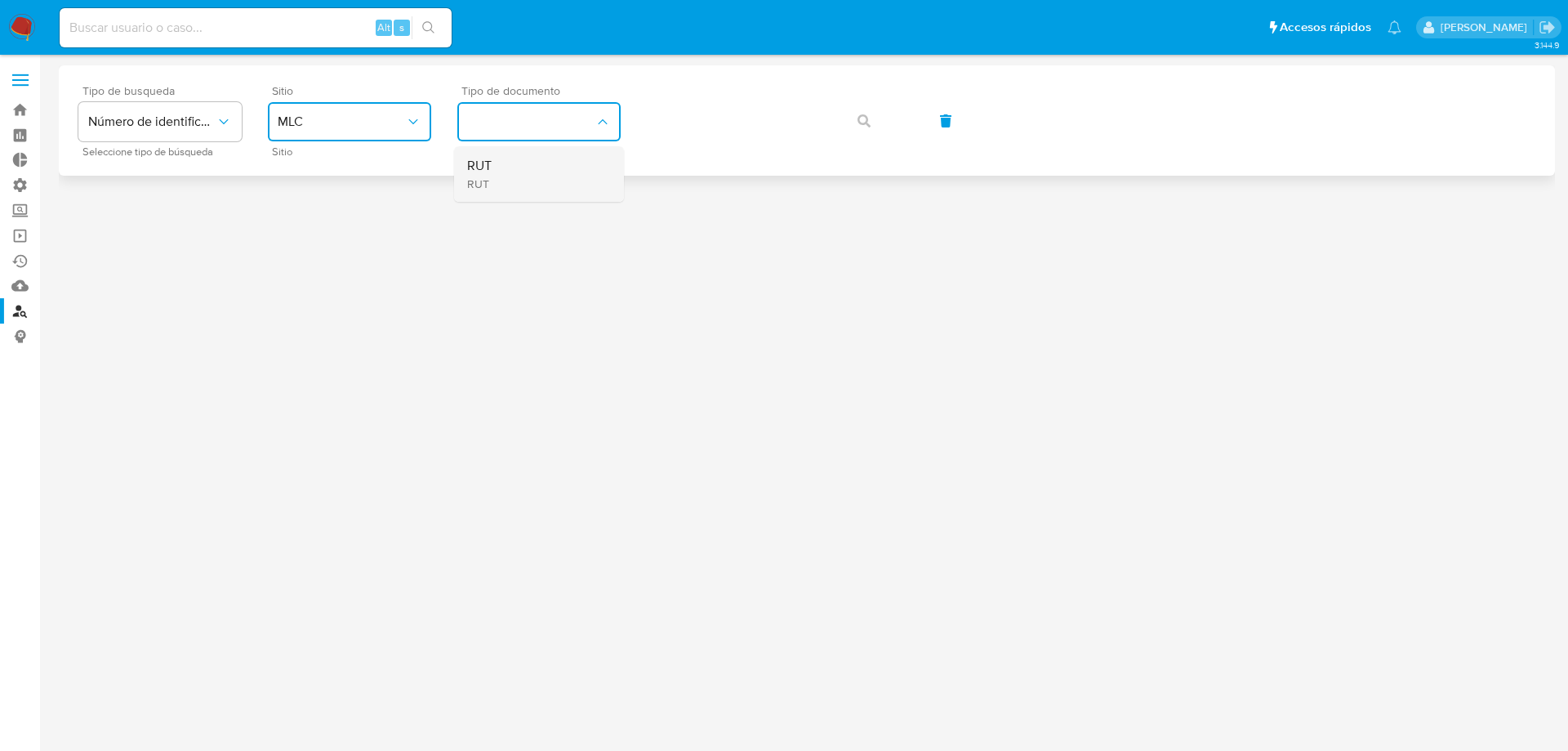 click on "RUT RUT" at bounding box center (534, 174) 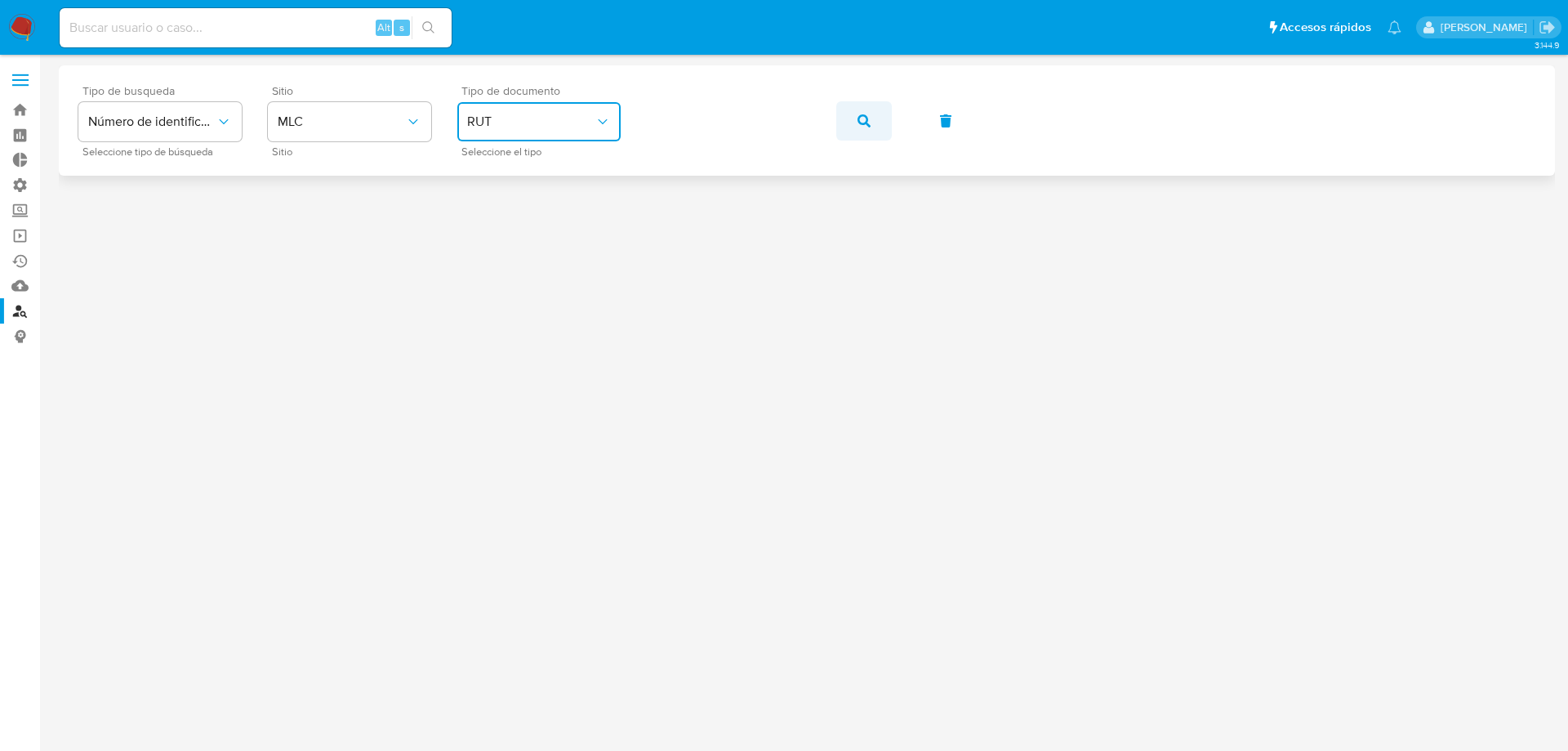 click 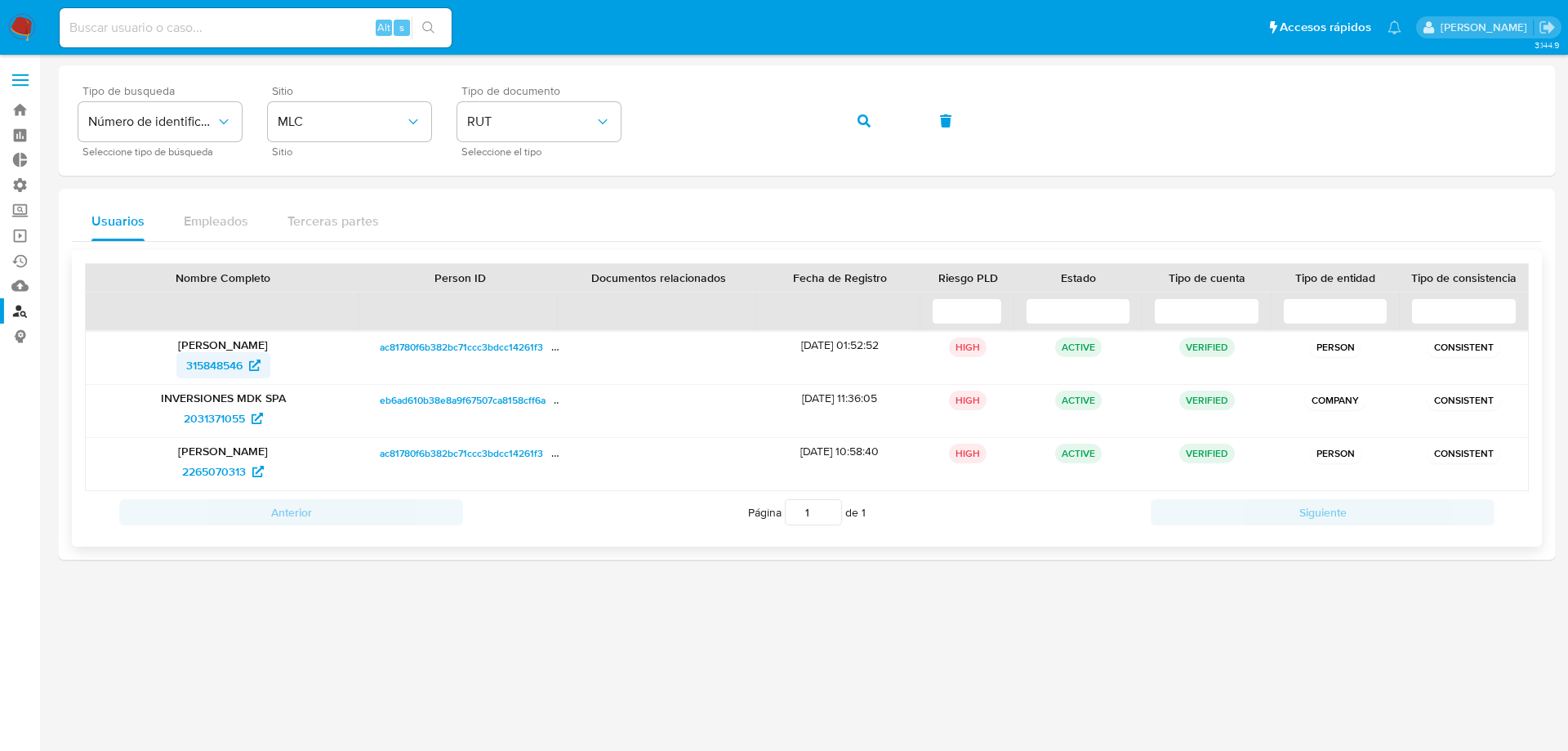 click on "315848546" at bounding box center (214, 365) 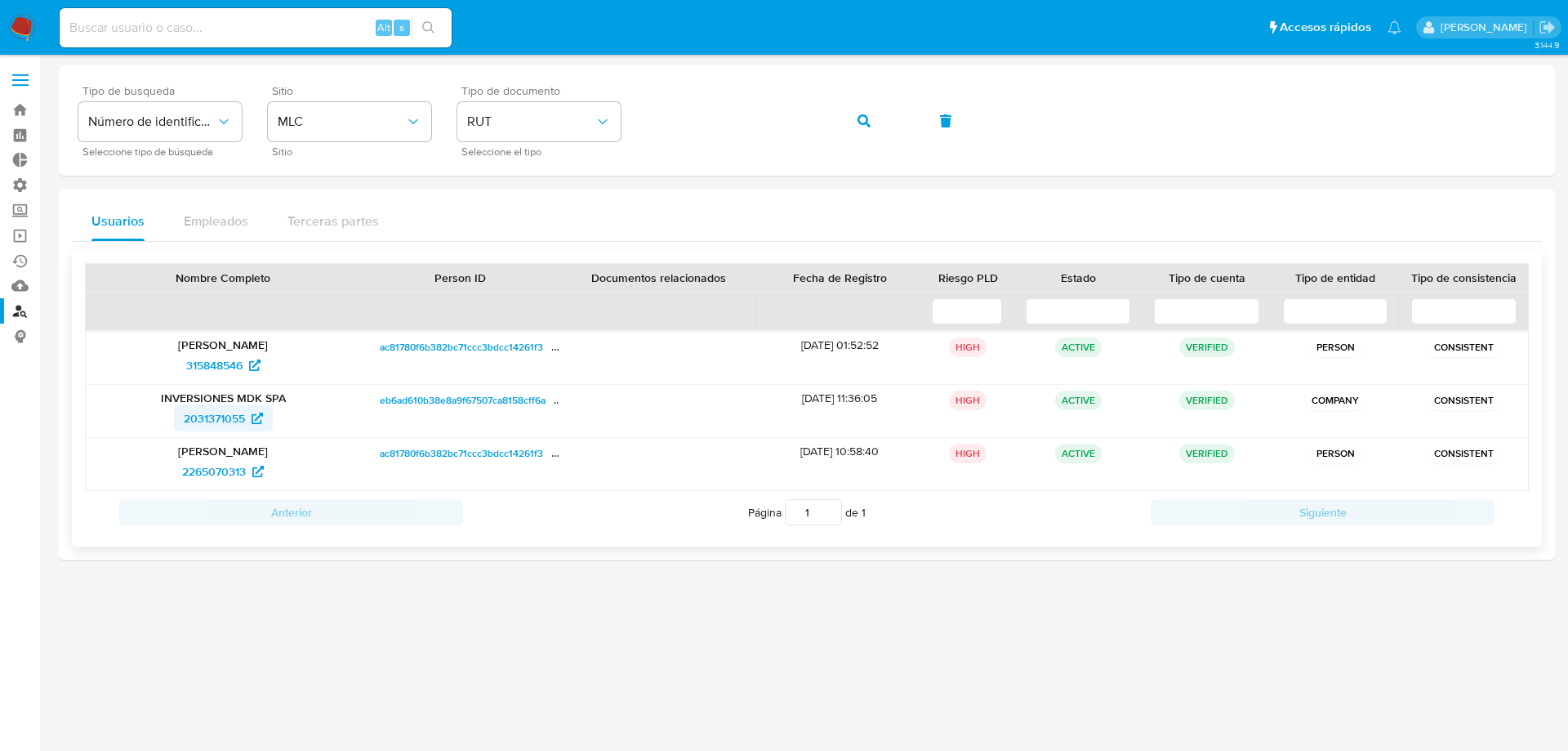 click on "2031371055" at bounding box center [214, 418] 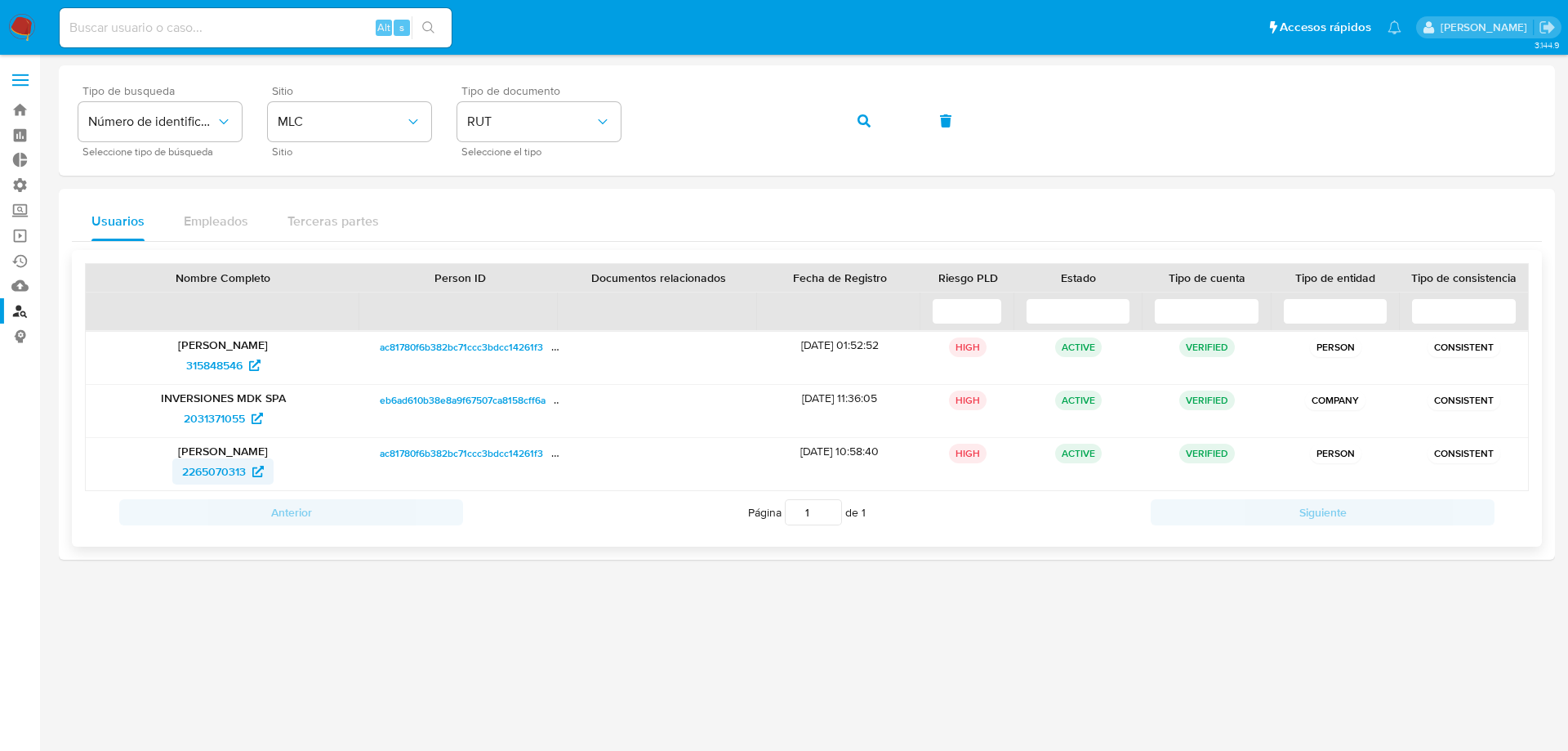 click on "2265070313" at bounding box center [214, 472] 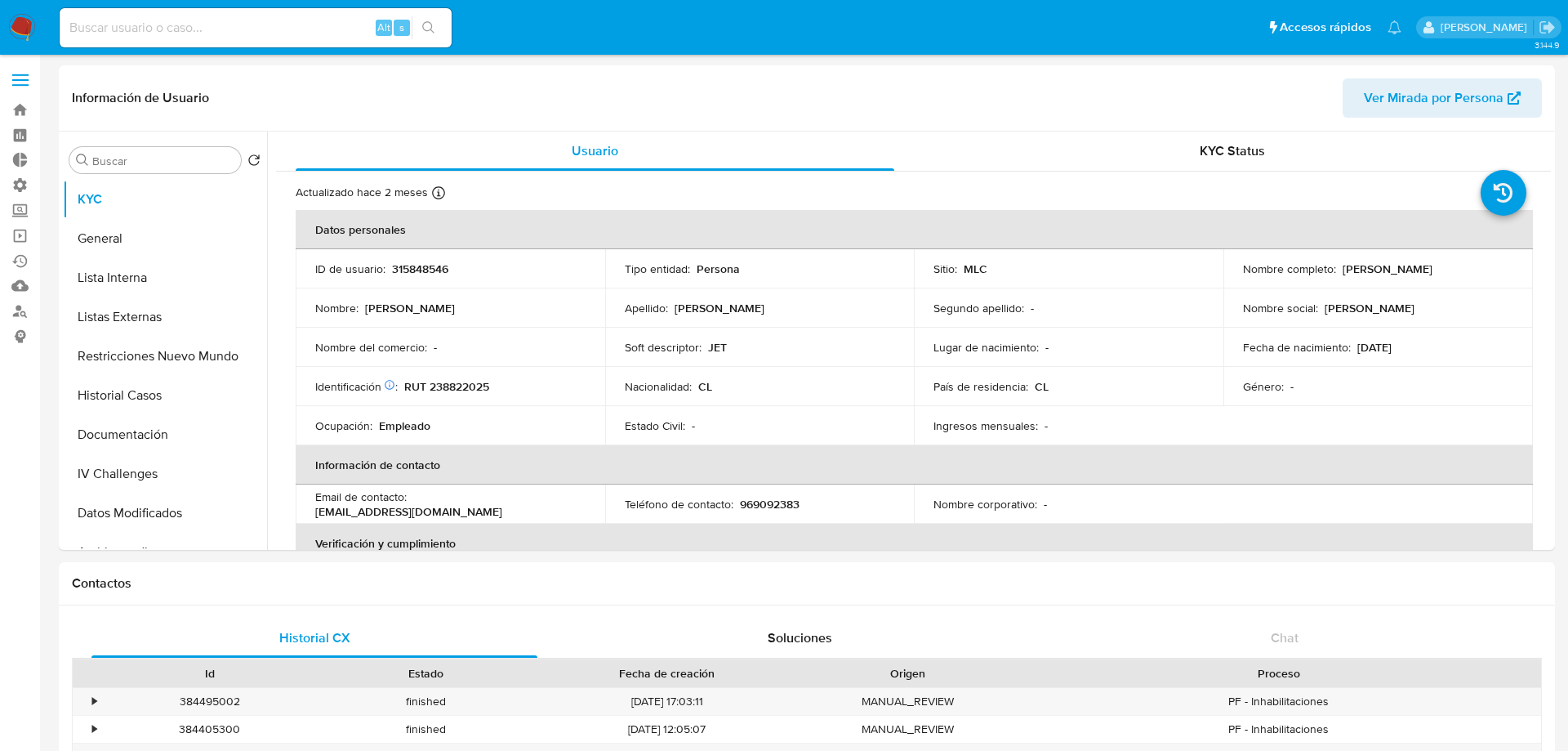 select on "10" 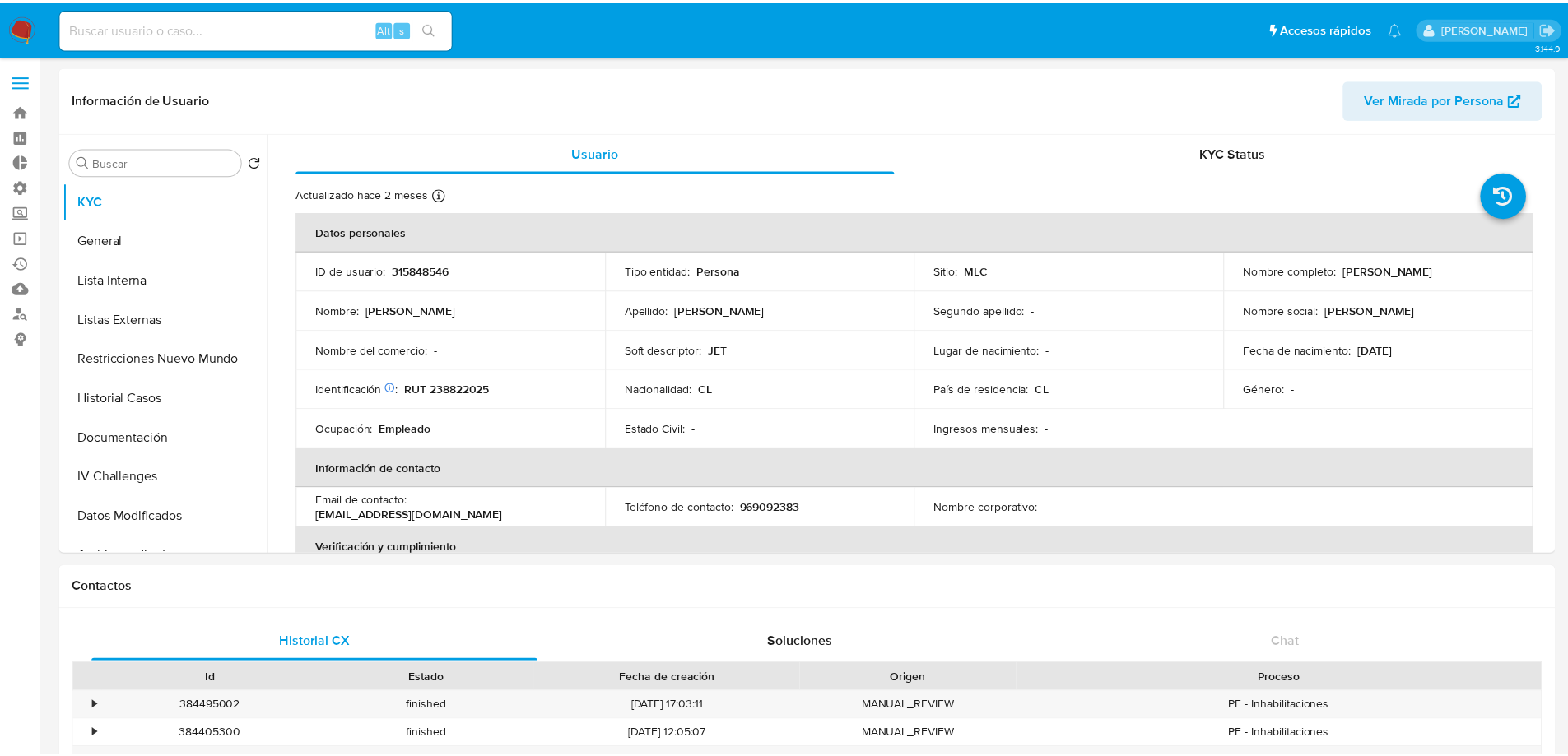 scroll, scrollTop: 0, scrollLeft: 0, axis: both 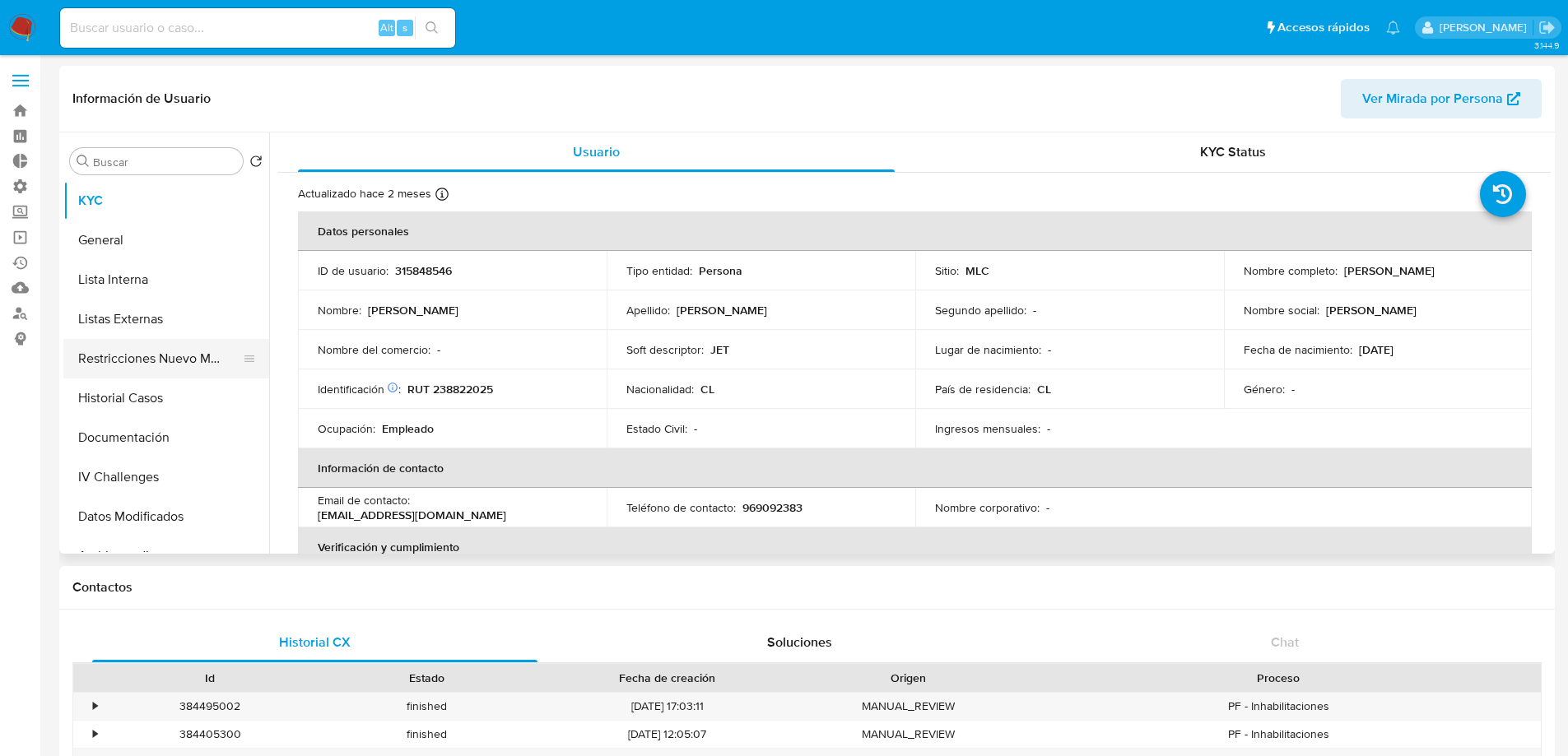 click on "Restricciones Nuevo Mundo" at bounding box center [160, 359] 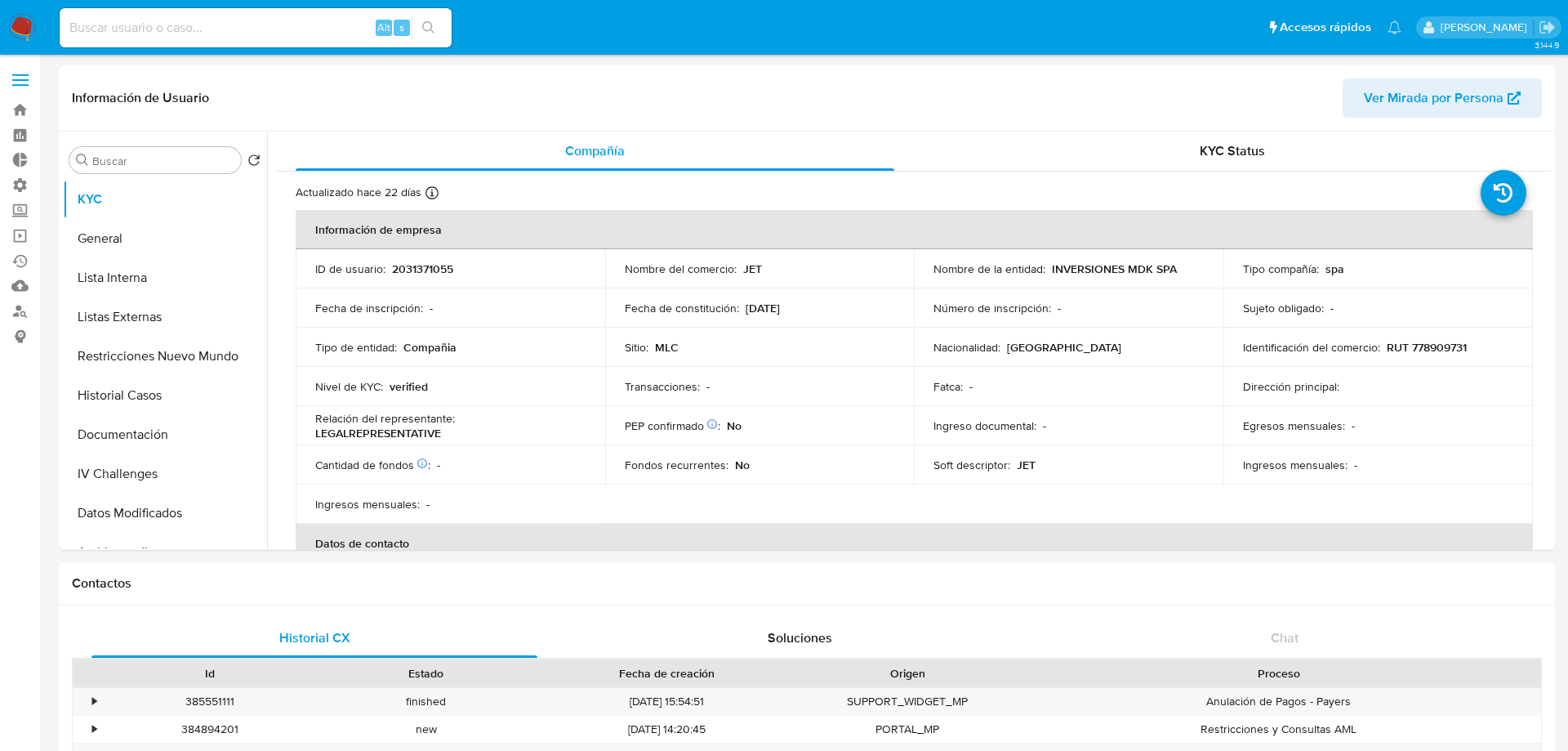 select on "10" 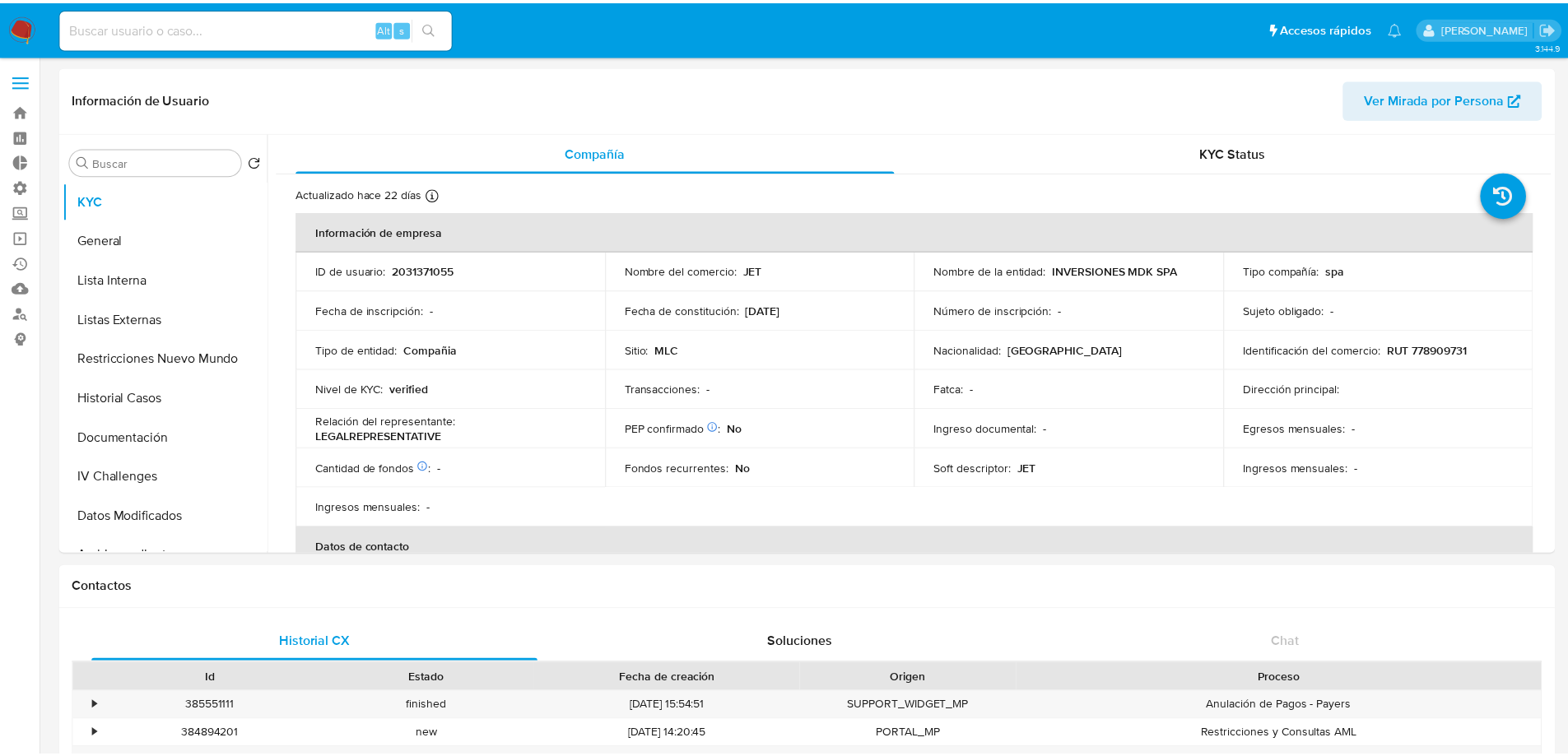 scroll, scrollTop: 0, scrollLeft: 0, axis: both 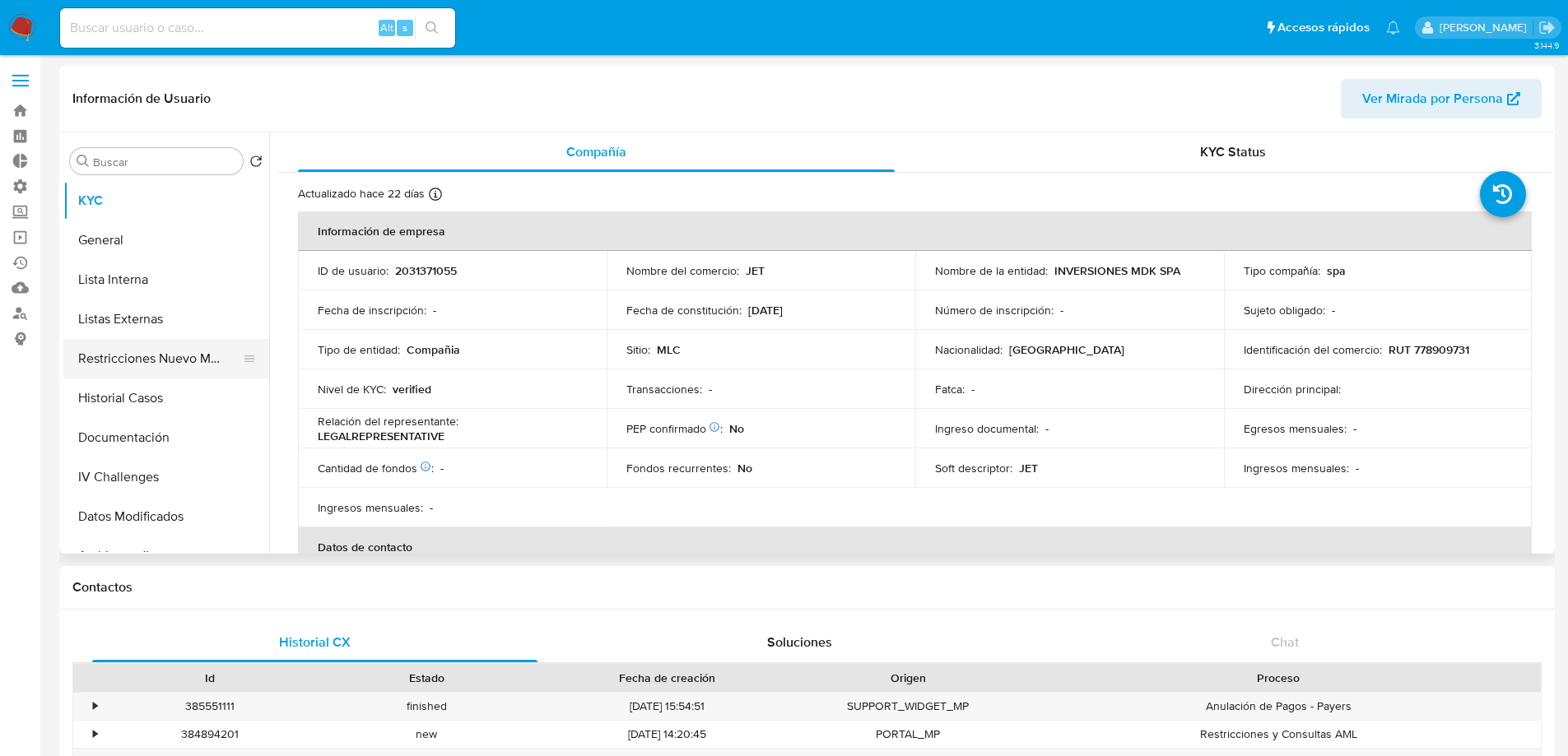 click on "Restricciones Nuevo Mundo" at bounding box center [160, 359] 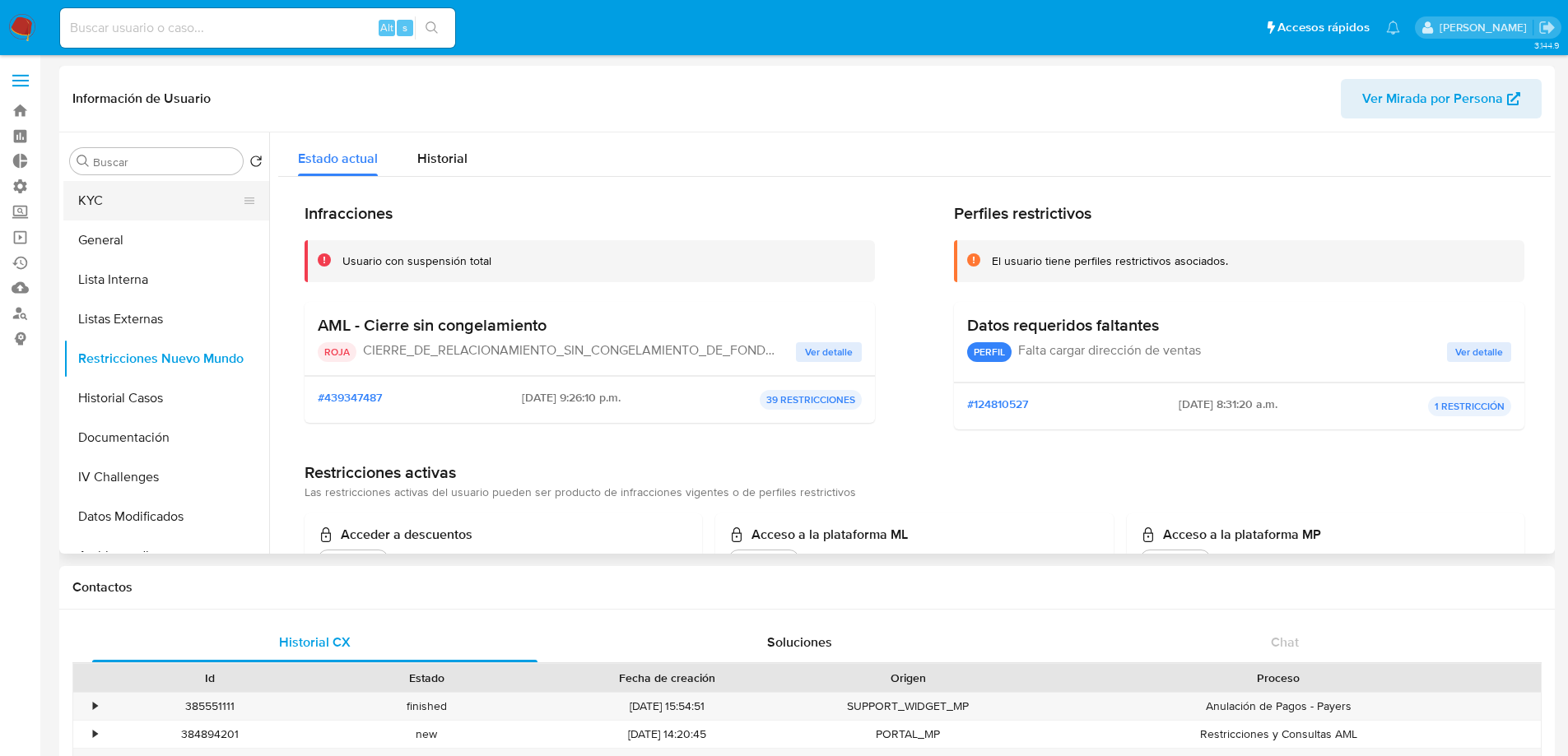 click on "KYC" at bounding box center (160, 201) 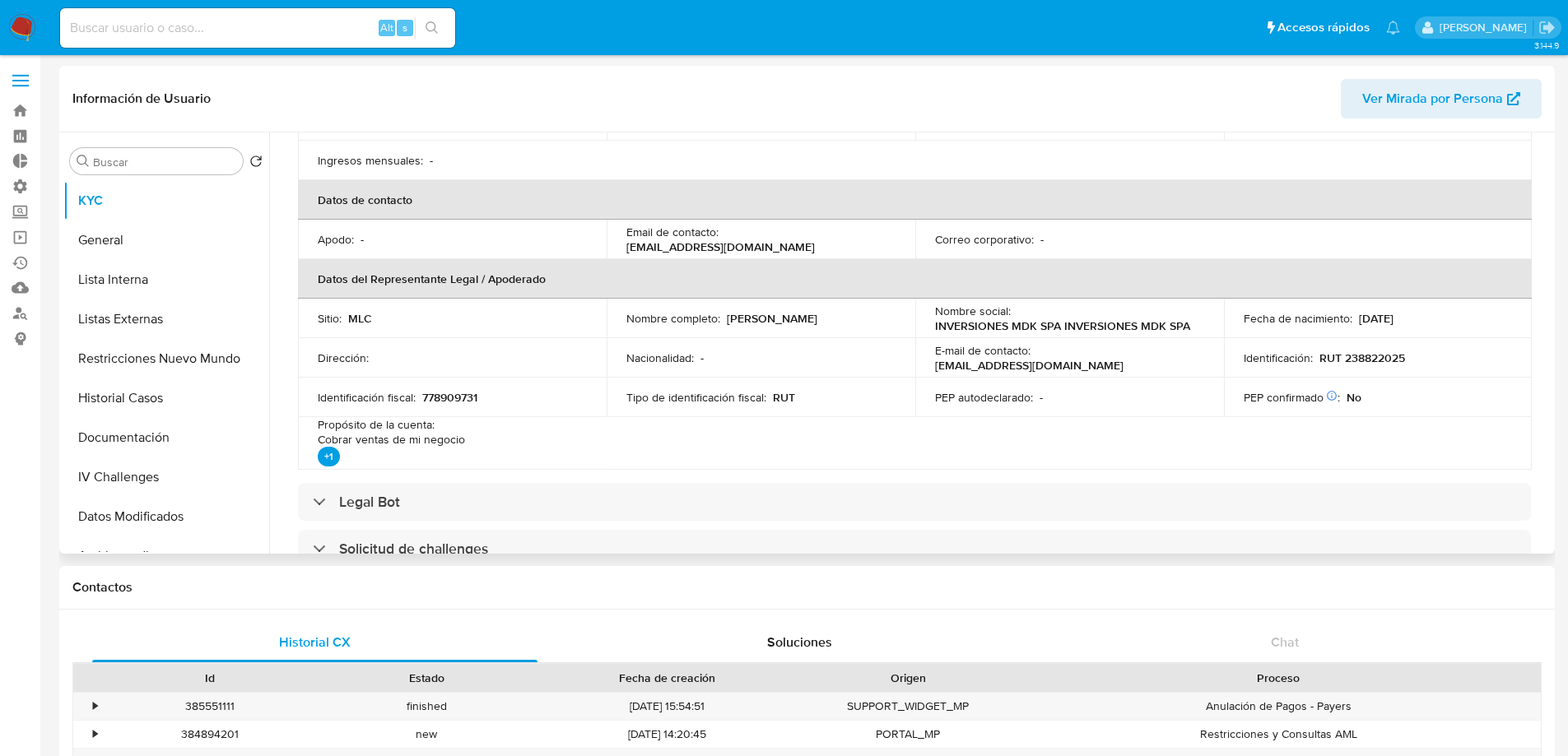 scroll, scrollTop: 576, scrollLeft: 0, axis: vertical 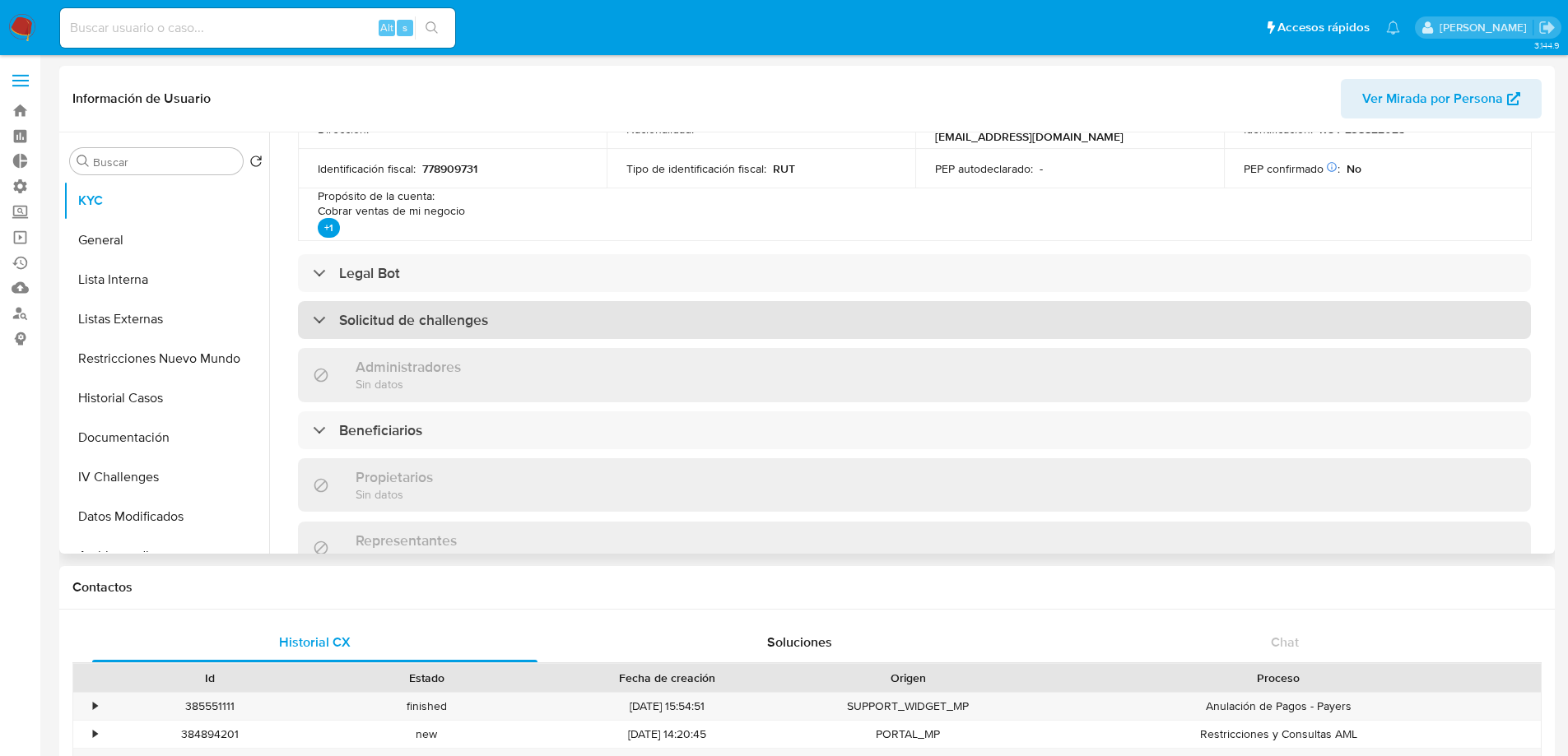 click on "Solicitud de challenges" at bounding box center (914, 320) 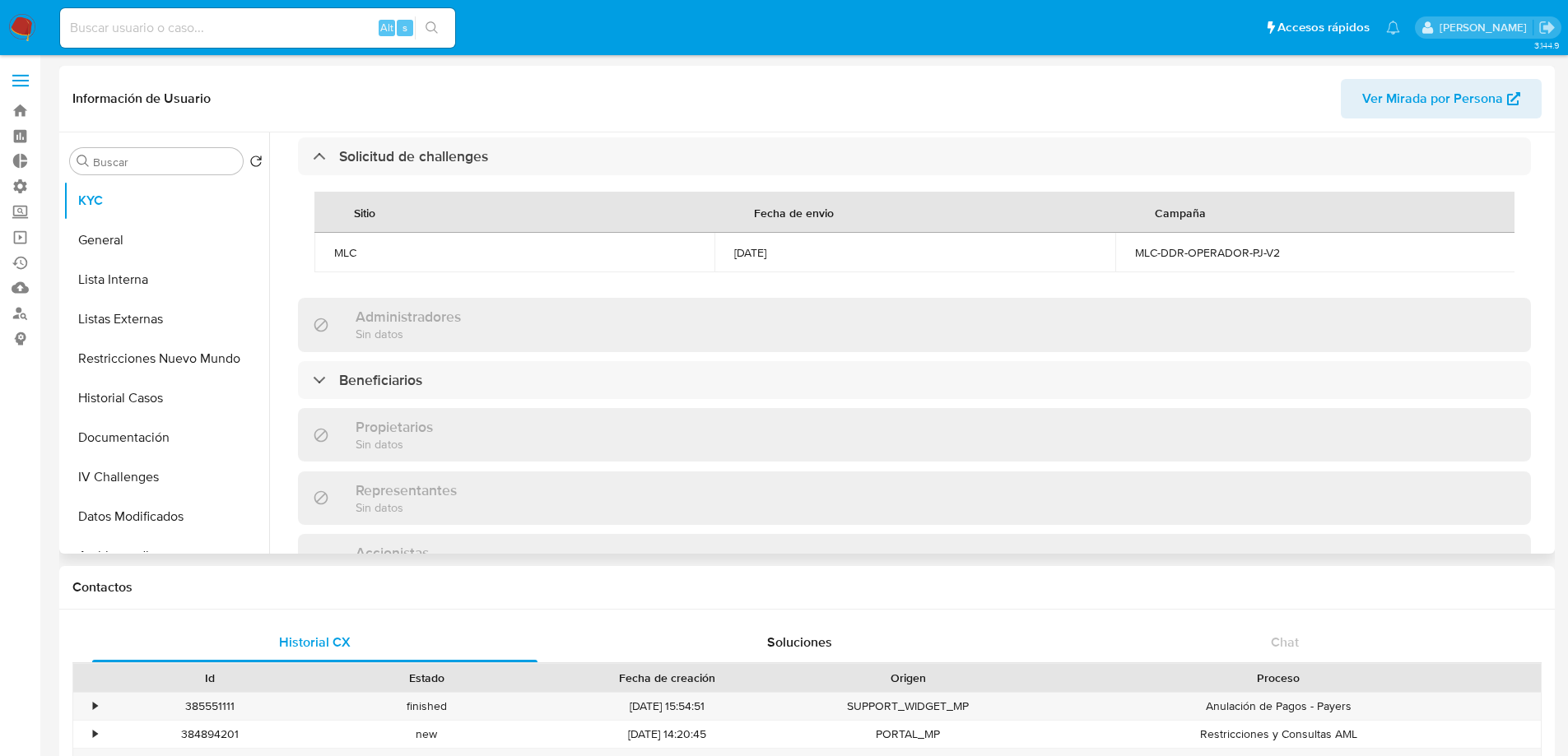 scroll, scrollTop: 740, scrollLeft: 0, axis: vertical 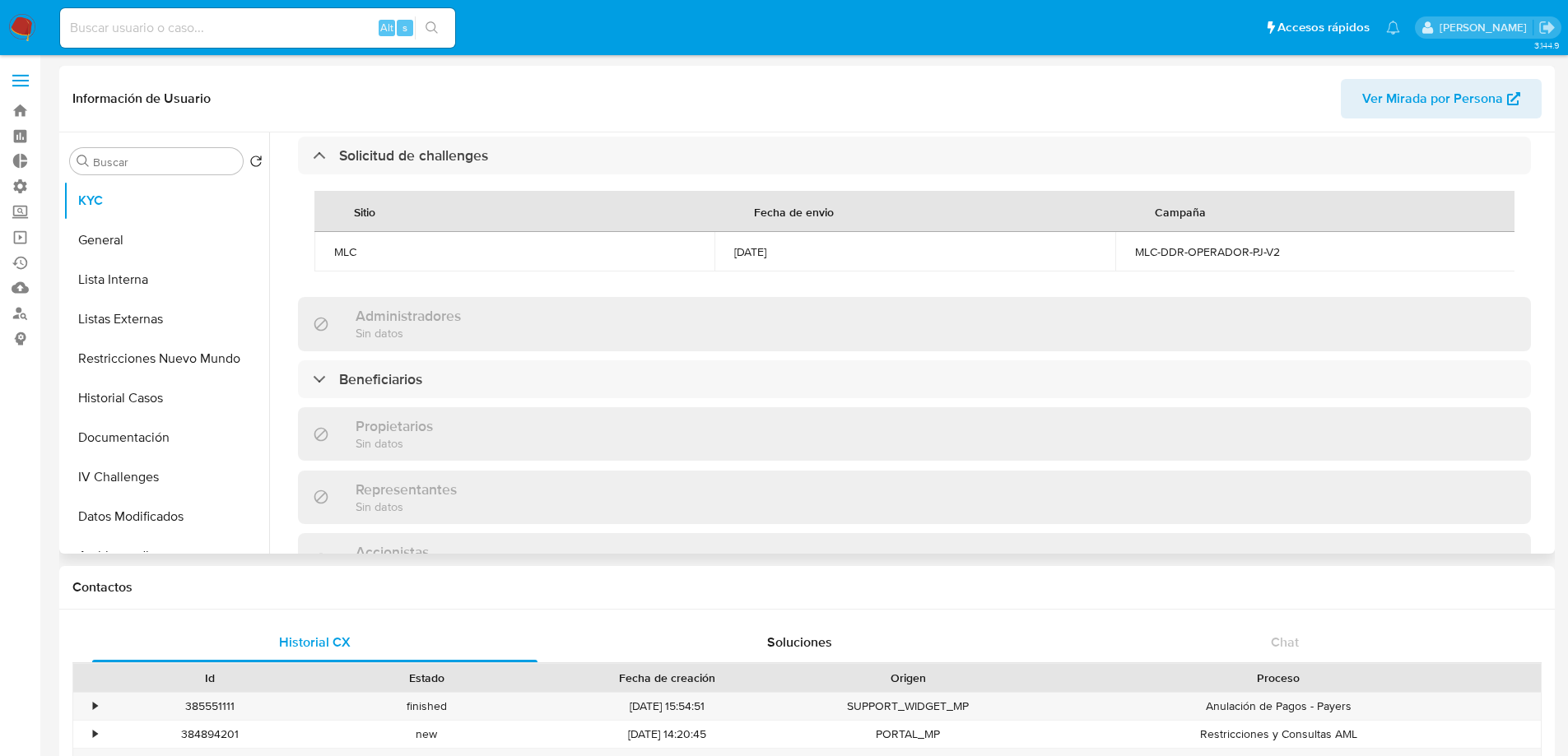 click on "Información de empresa   ID de usuario :    2031371055   Nombre del comercio :    JET   Nombre de la entidad :    INVERSIONES MDK SPA   Tipo compañía :    spa   Fecha de inscripción :    -   Fecha de constitución :    05/04/2024   Número de inscripción :    -   Sujeto obligado :    -   Tipo de entidad :    Compañia   Sitio :    MLC   Nacionalidad :    Chile   Identificación del comercio :    RUT 778909731   Nivel de KYC :    verified   Transacciones :    -   Fatca :    -   Dirección principal :      Relación del representante :    LEGALREPRESENTATIVE   PEP confirmado   Obtenido de listas internas :    No   Ingreso documental :    -   Egresos mensuales :    -   Cantidad de fondos   Solicitado: 06/02/2025 - :    -   Fondos recurrentes :    No   Soft descriptor :    JET   Ingresos mensuales :    -   Ingresos mensuales :    - Datos de contacto   Apodo :    -   Email de contacto :    aduben@inversionesk.cl   Correo corporativo :    - Datos del Representante Legal / Apoderado" at bounding box center [914, 223] 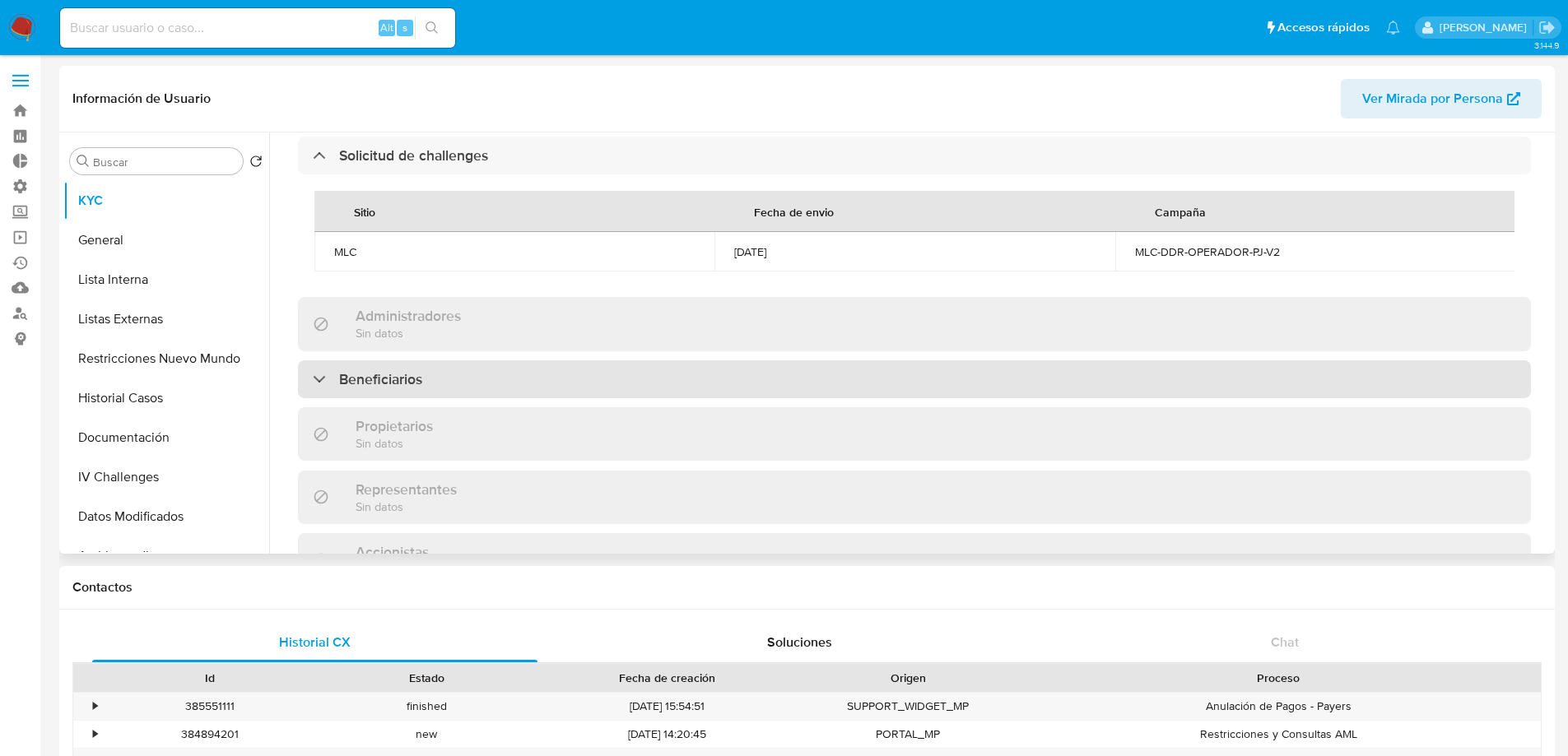 click on "Beneficiarios" at bounding box center (914, 379) 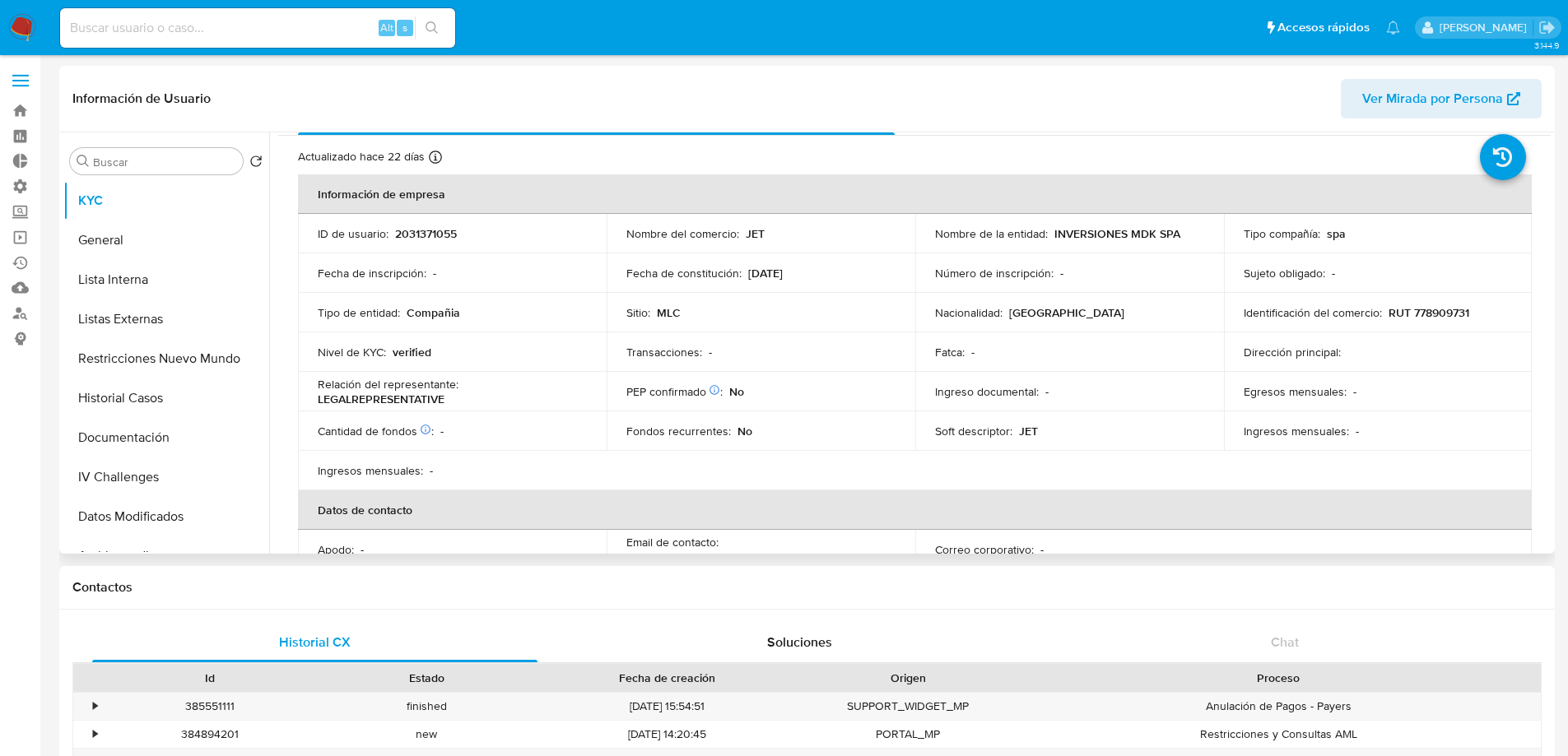 scroll, scrollTop: 0, scrollLeft: 0, axis: both 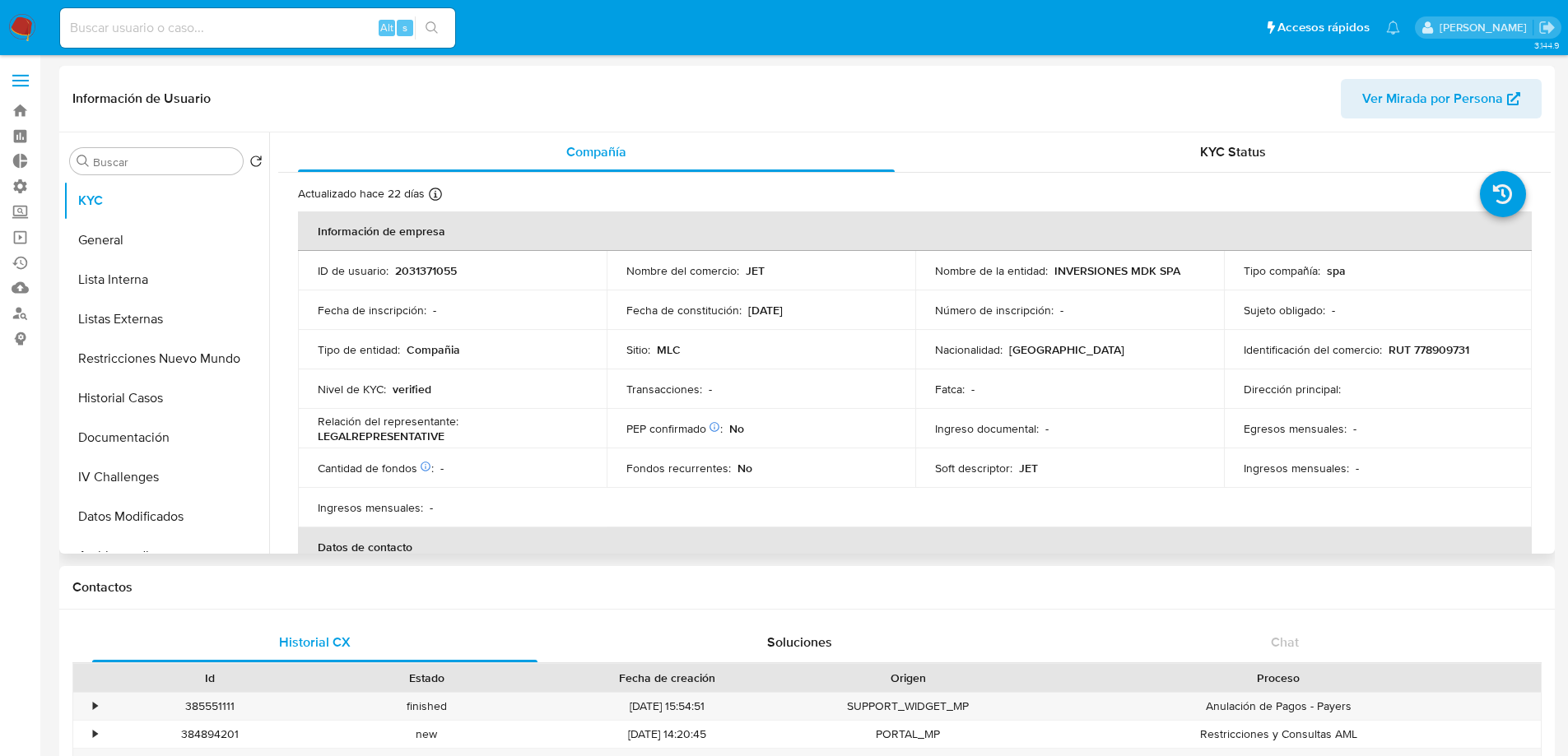click on "RUT 778909731" at bounding box center (1429, 350) 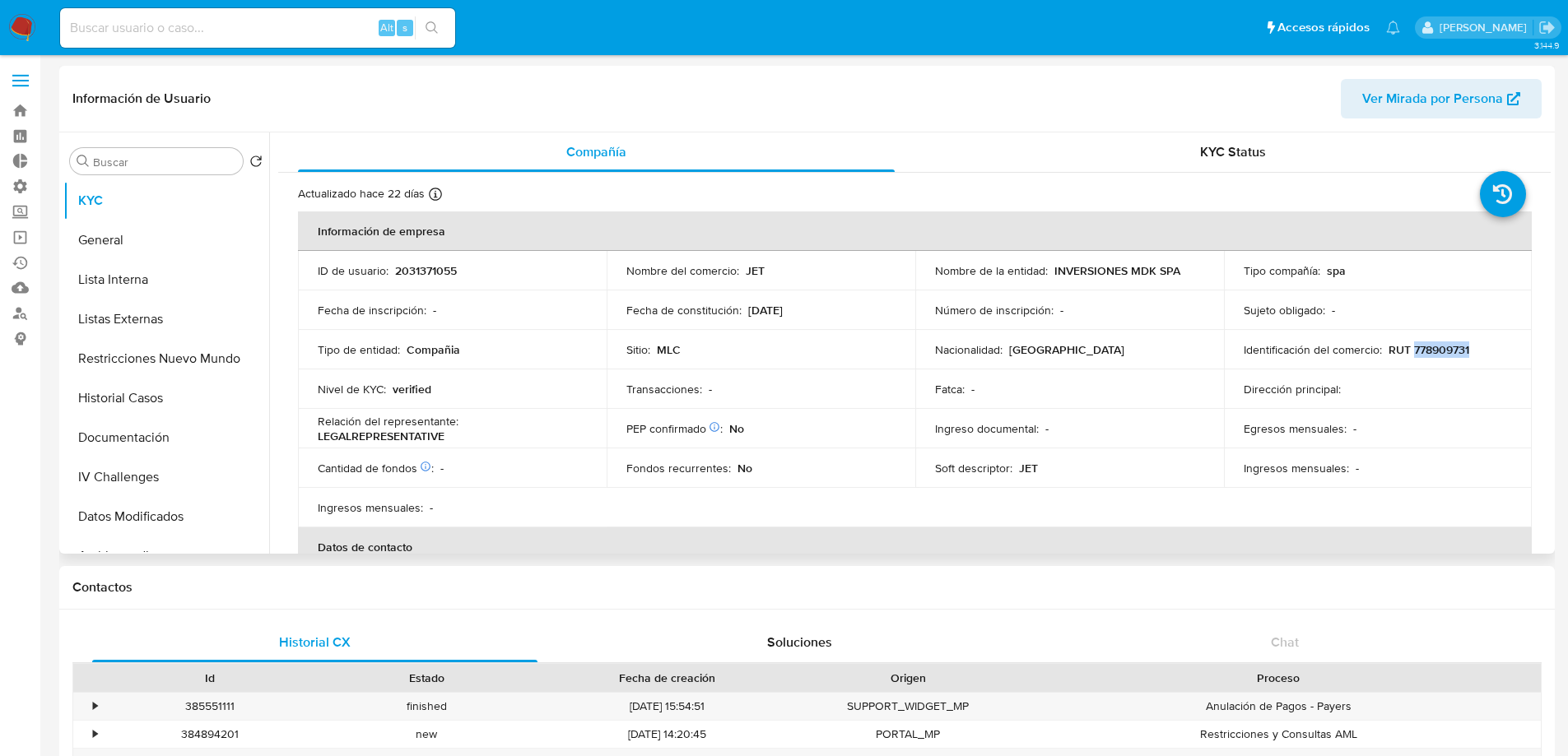 click on "RUT 778909731" at bounding box center [1429, 350] 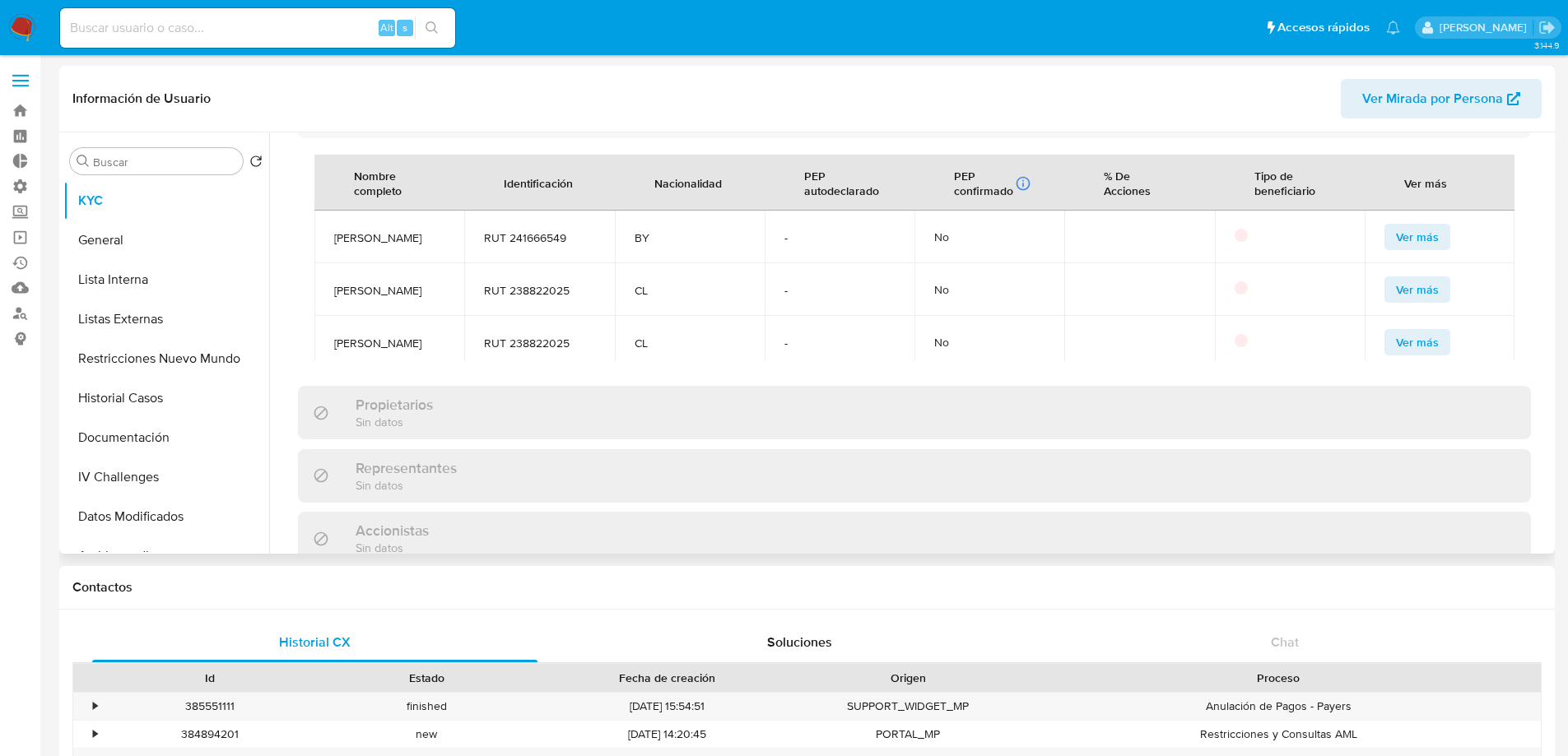 scroll, scrollTop: 1069, scrollLeft: 0, axis: vertical 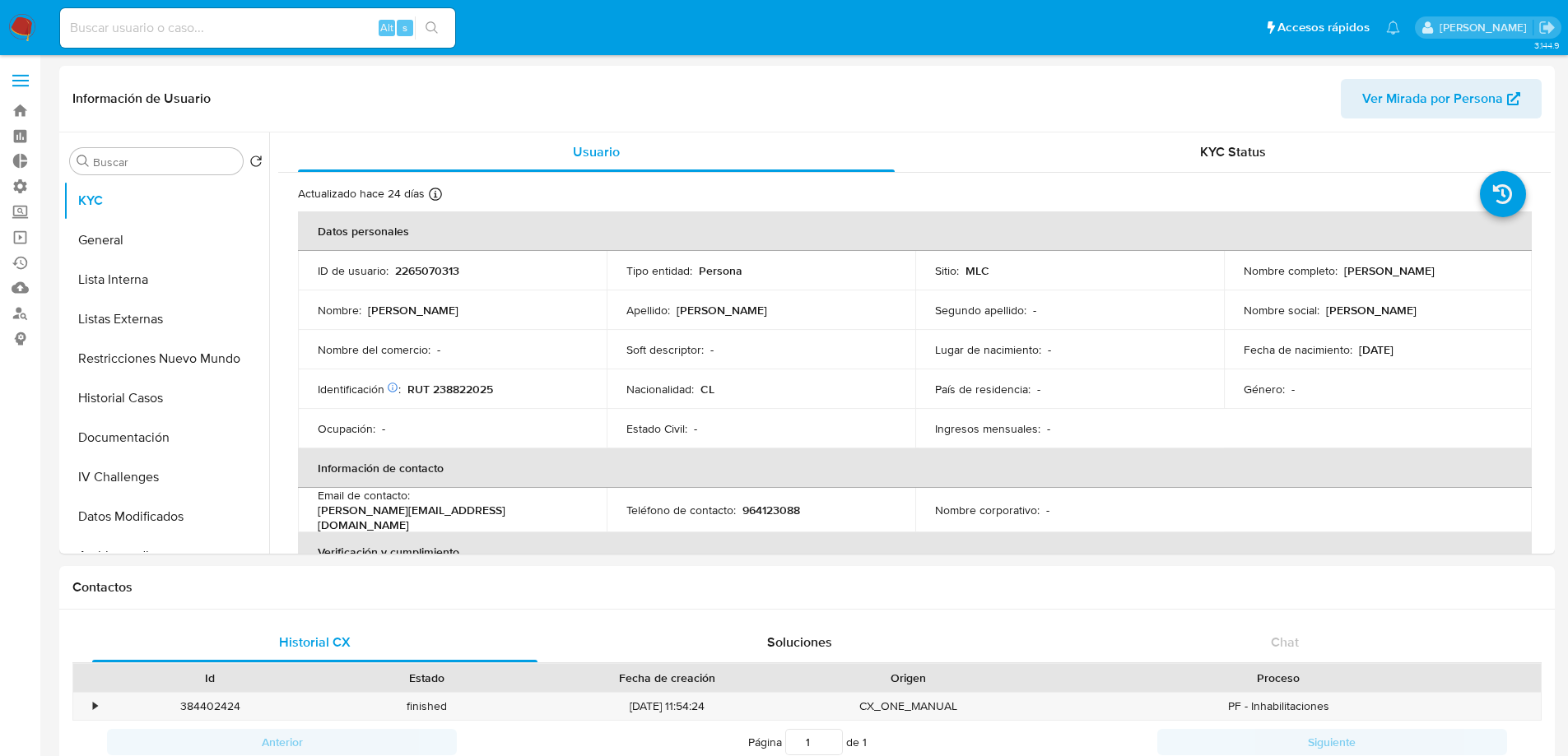 select on "10" 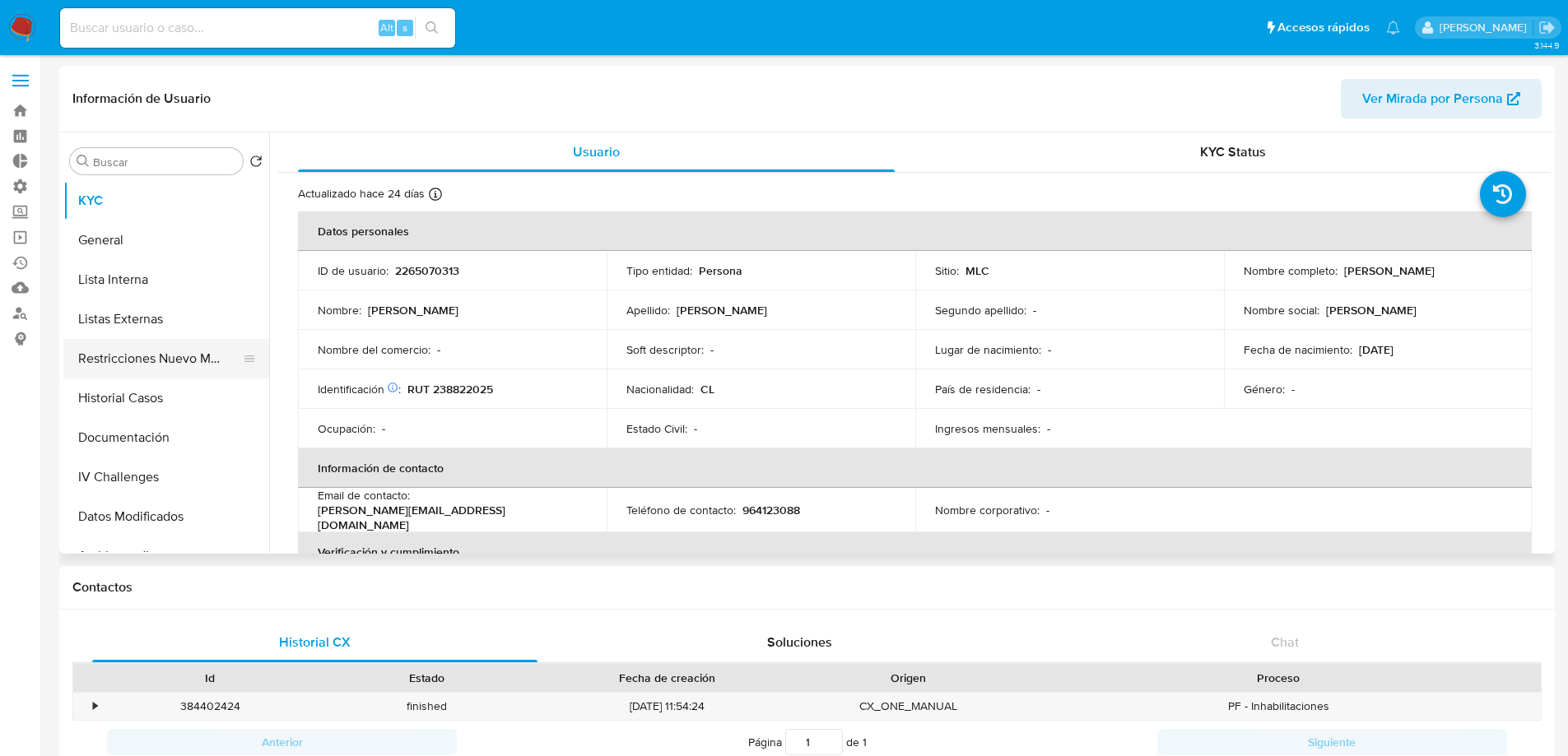 click on "Restricciones Nuevo Mundo" at bounding box center (160, 359) 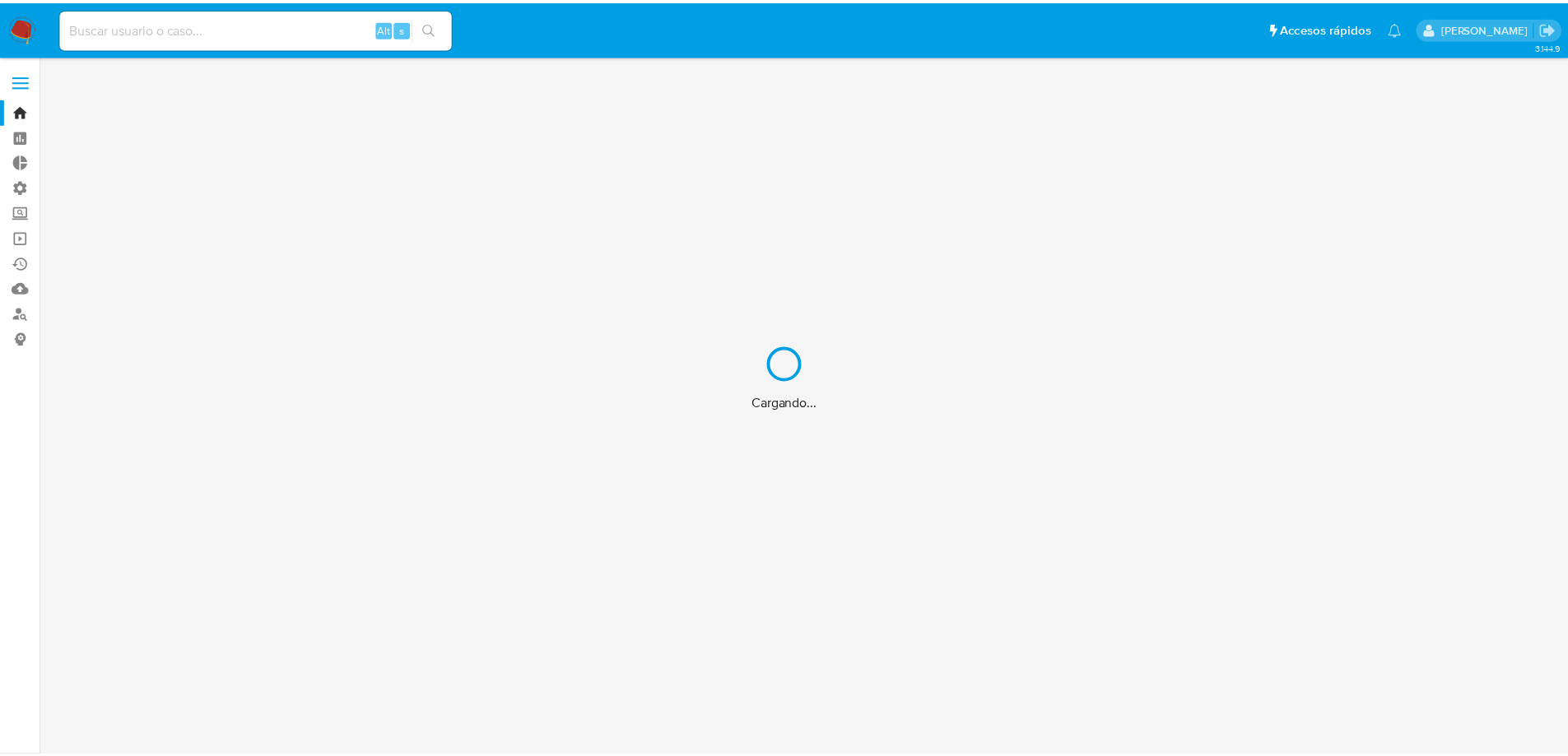 scroll, scrollTop: 0, scrollLeft: 0, axis: both 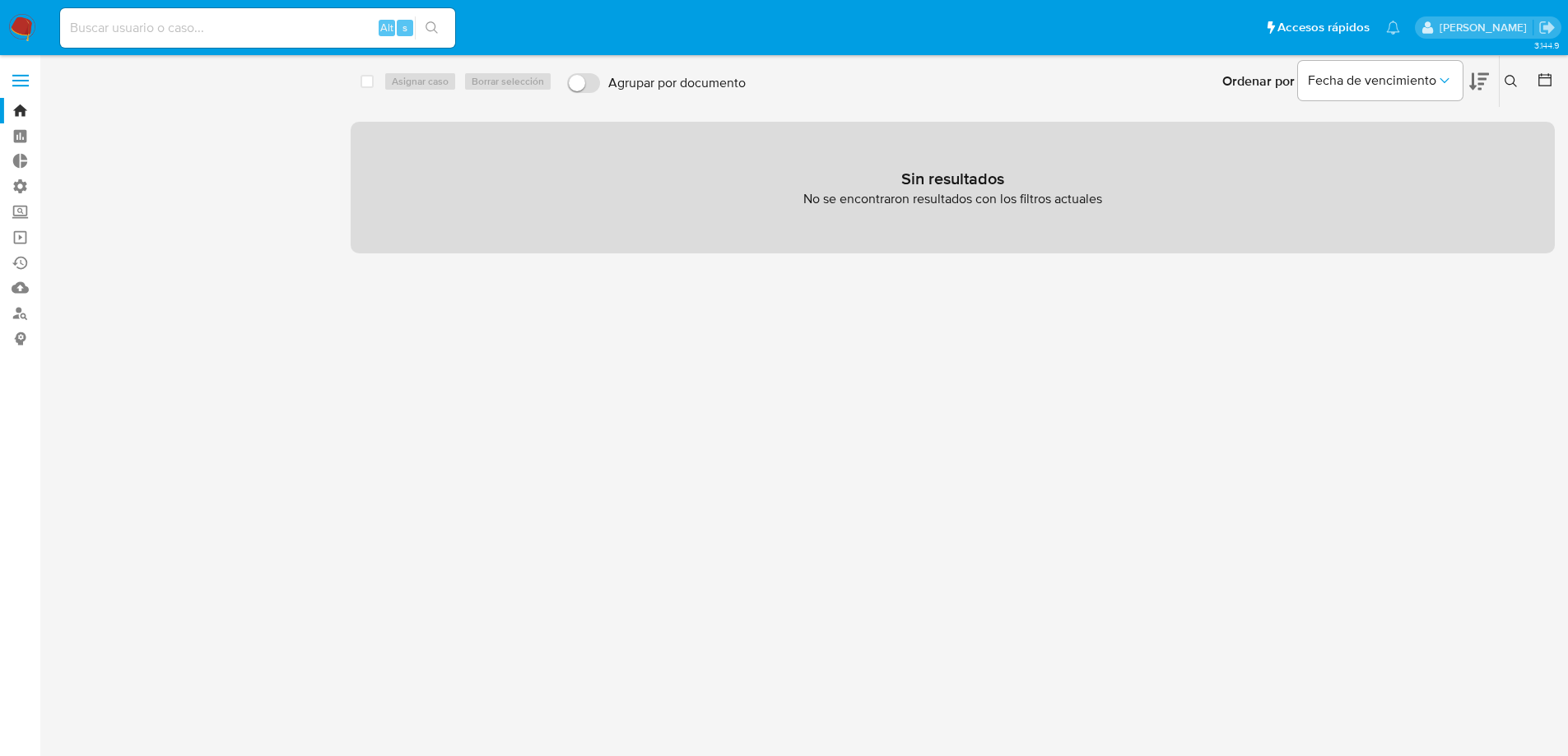 click at bounding box center (21, 81) 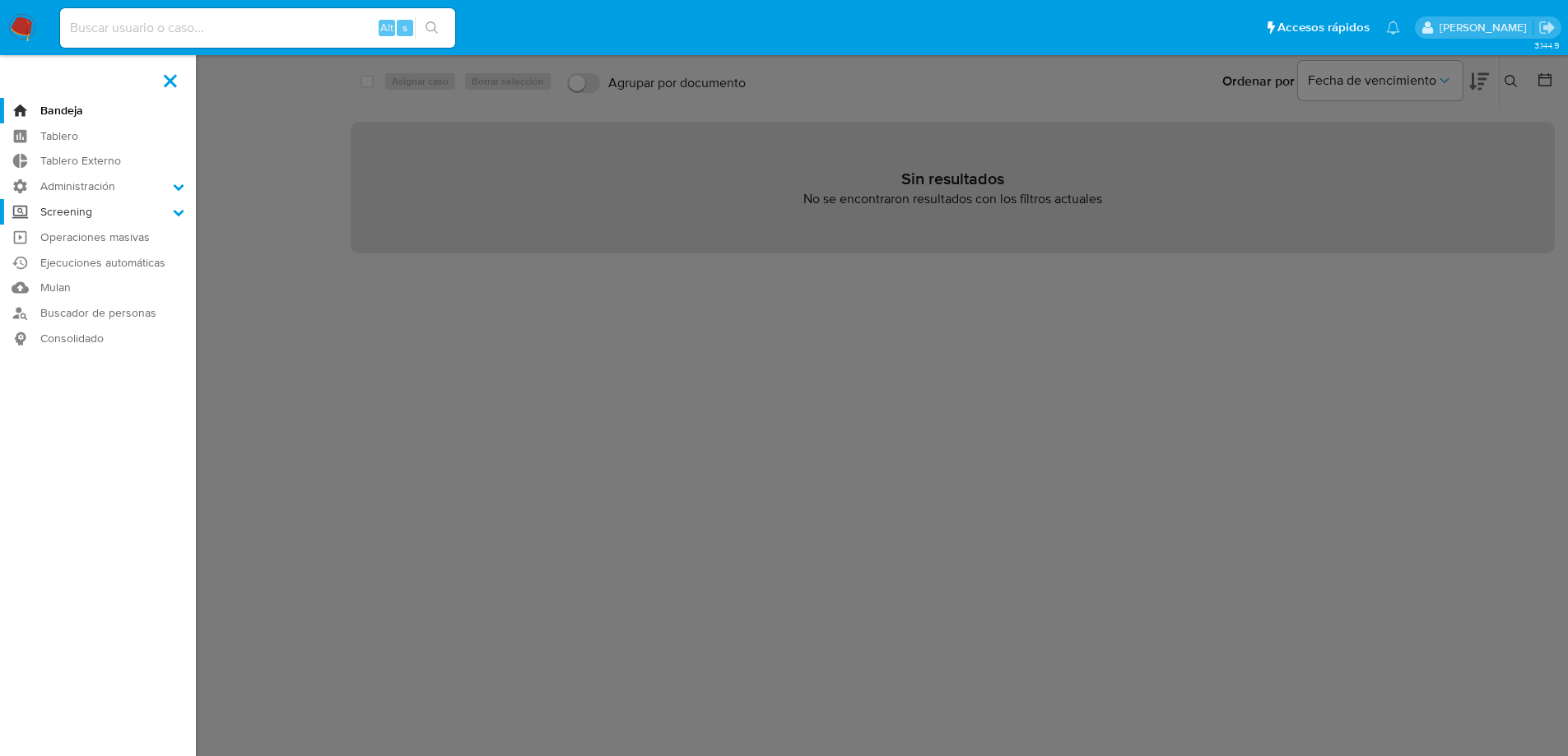 click on "Screening" at bounding box center (98, 211) 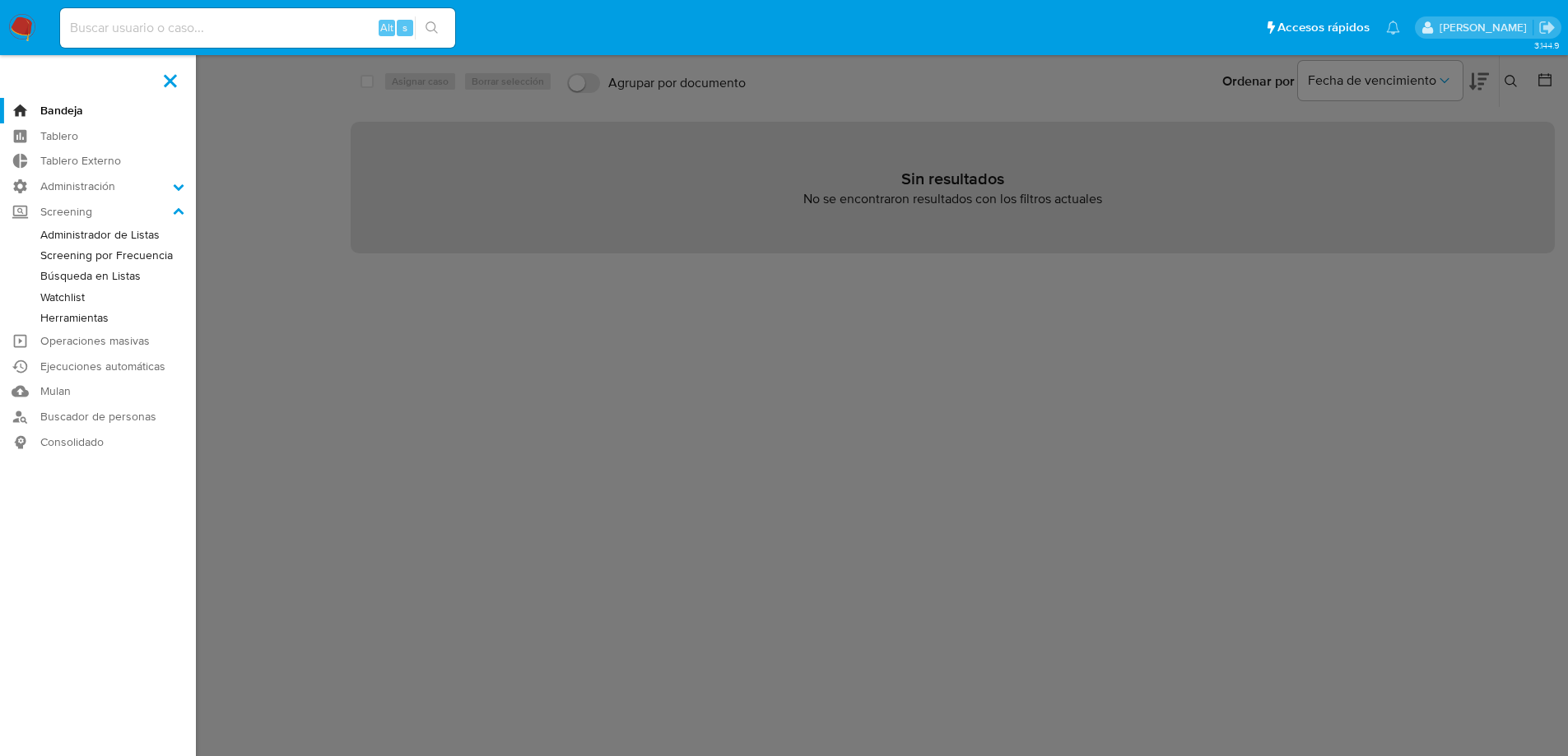 click on "Watchlist" at bounding box center (98, 297) 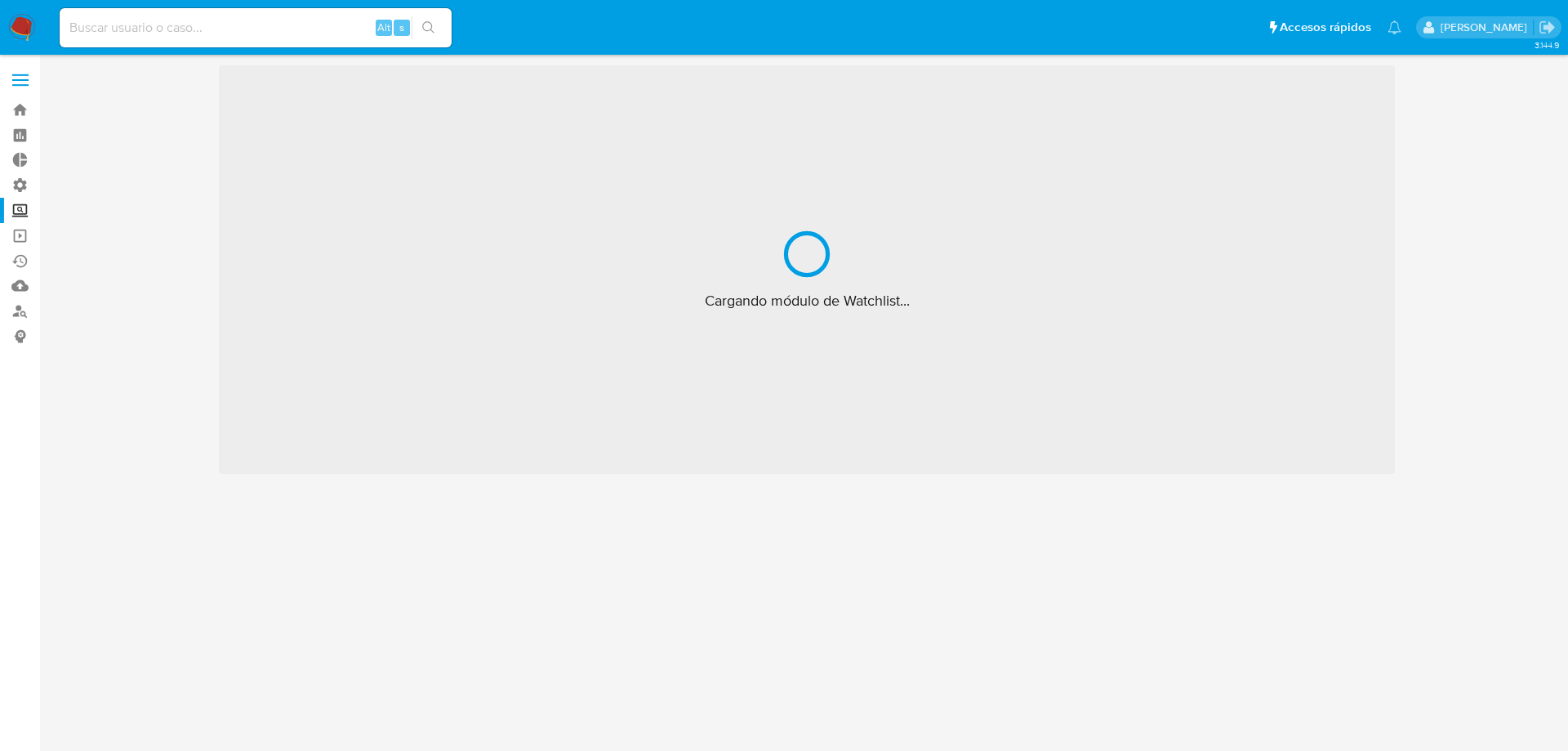 scroll, scrollTop: 0, scrollLeft: 0, axis: both 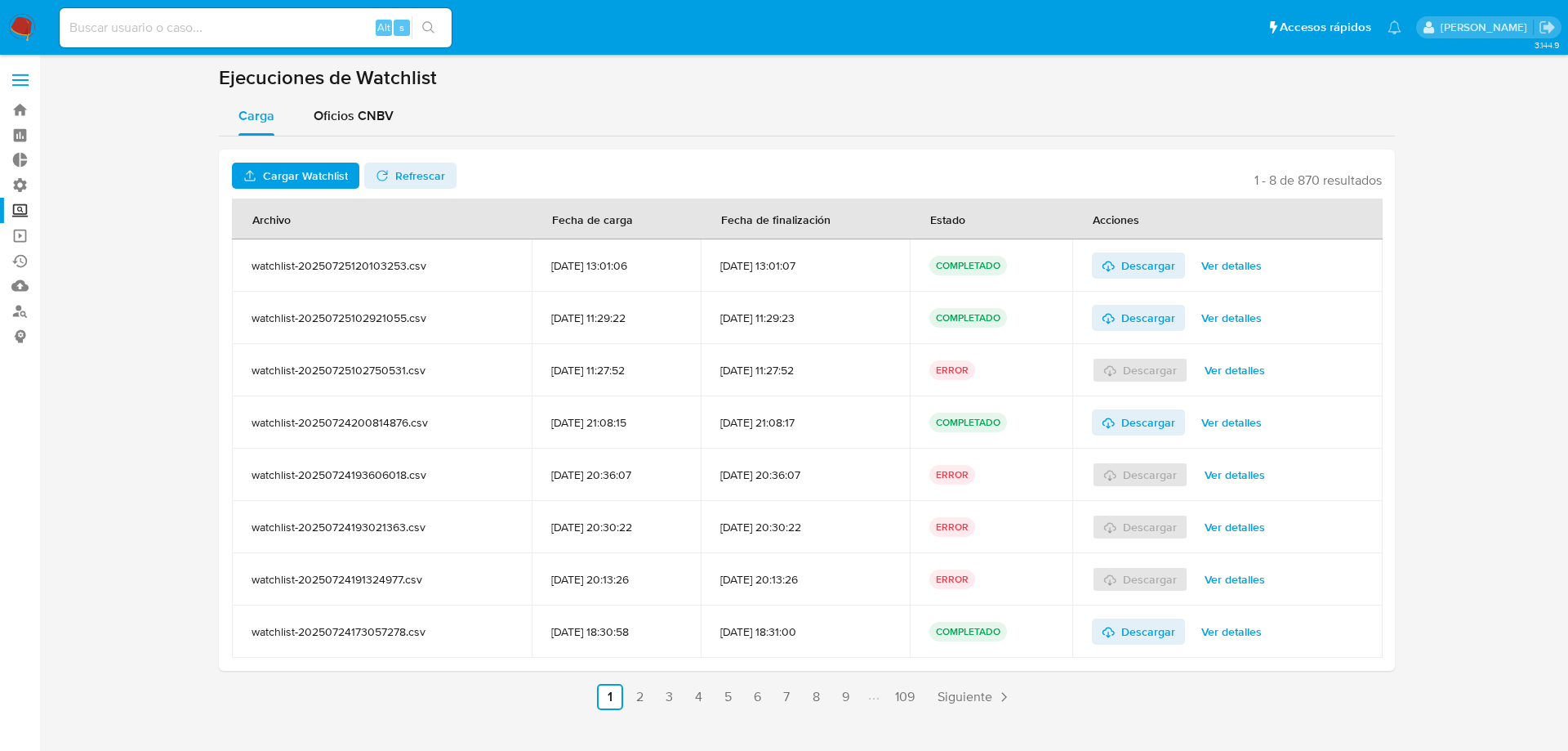 click at bounding box center (20, 80) 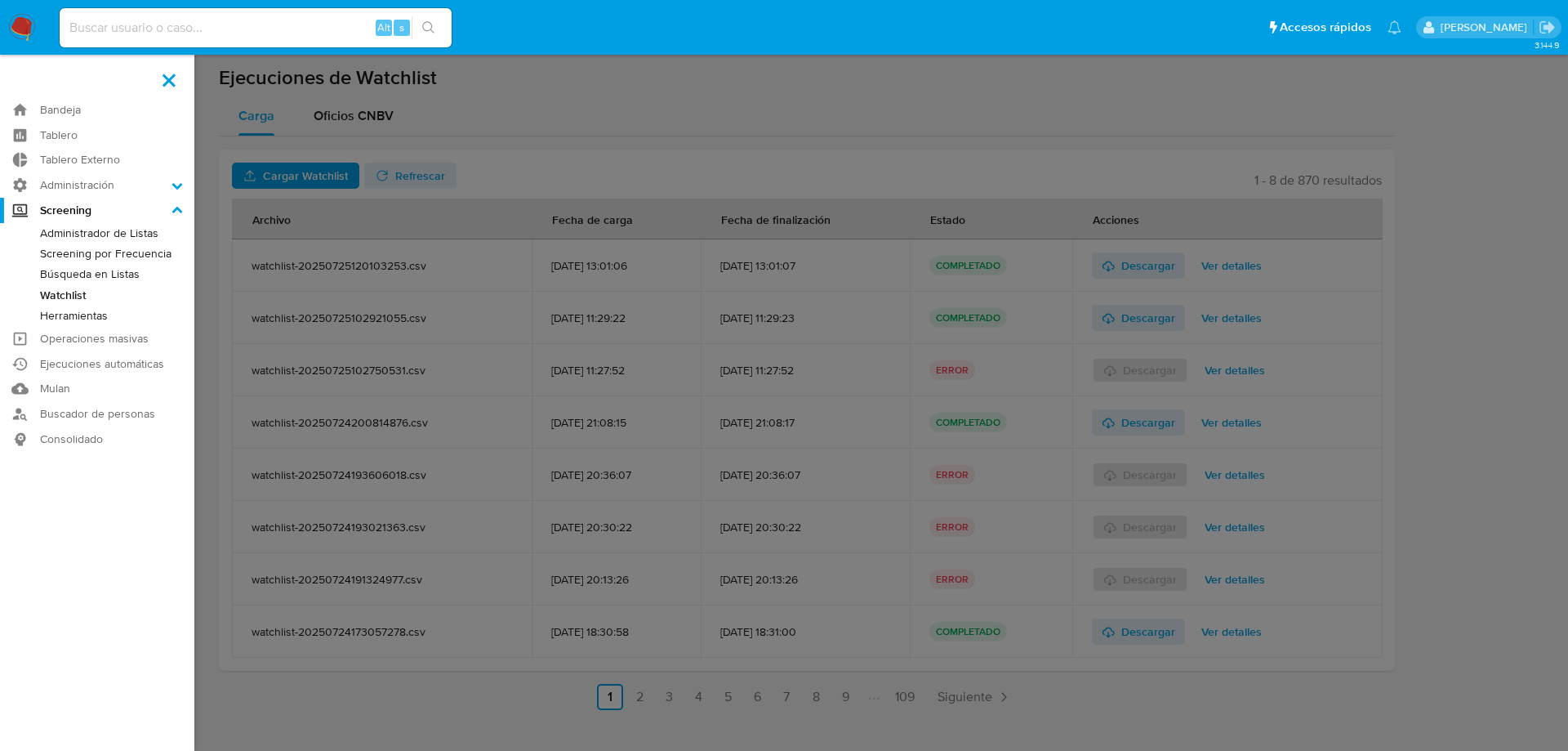 click on "Búsqueda en Listas" at bounding box center (97, 274) 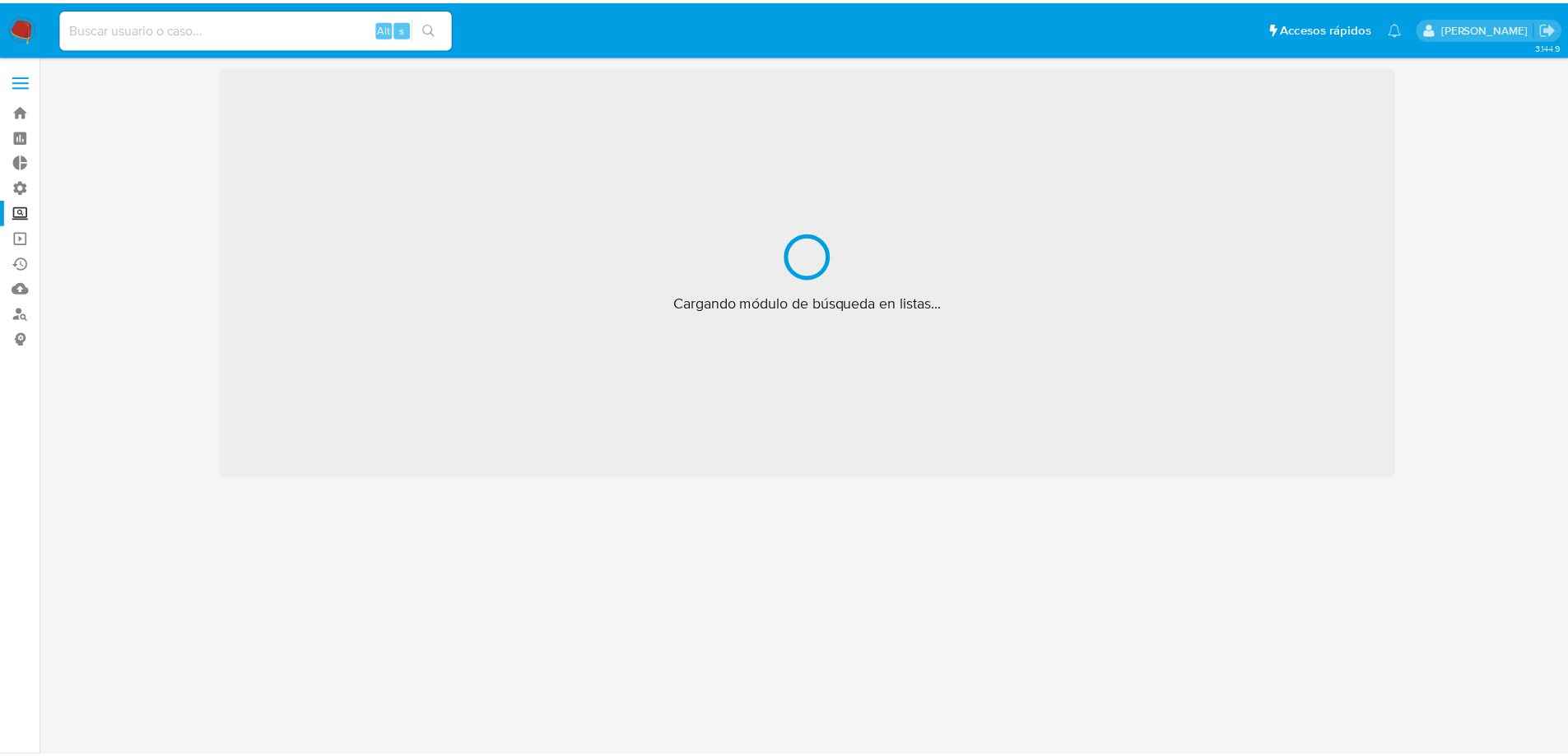 scroll, scrollTop: 0, scrollLeft: 0, axis: both 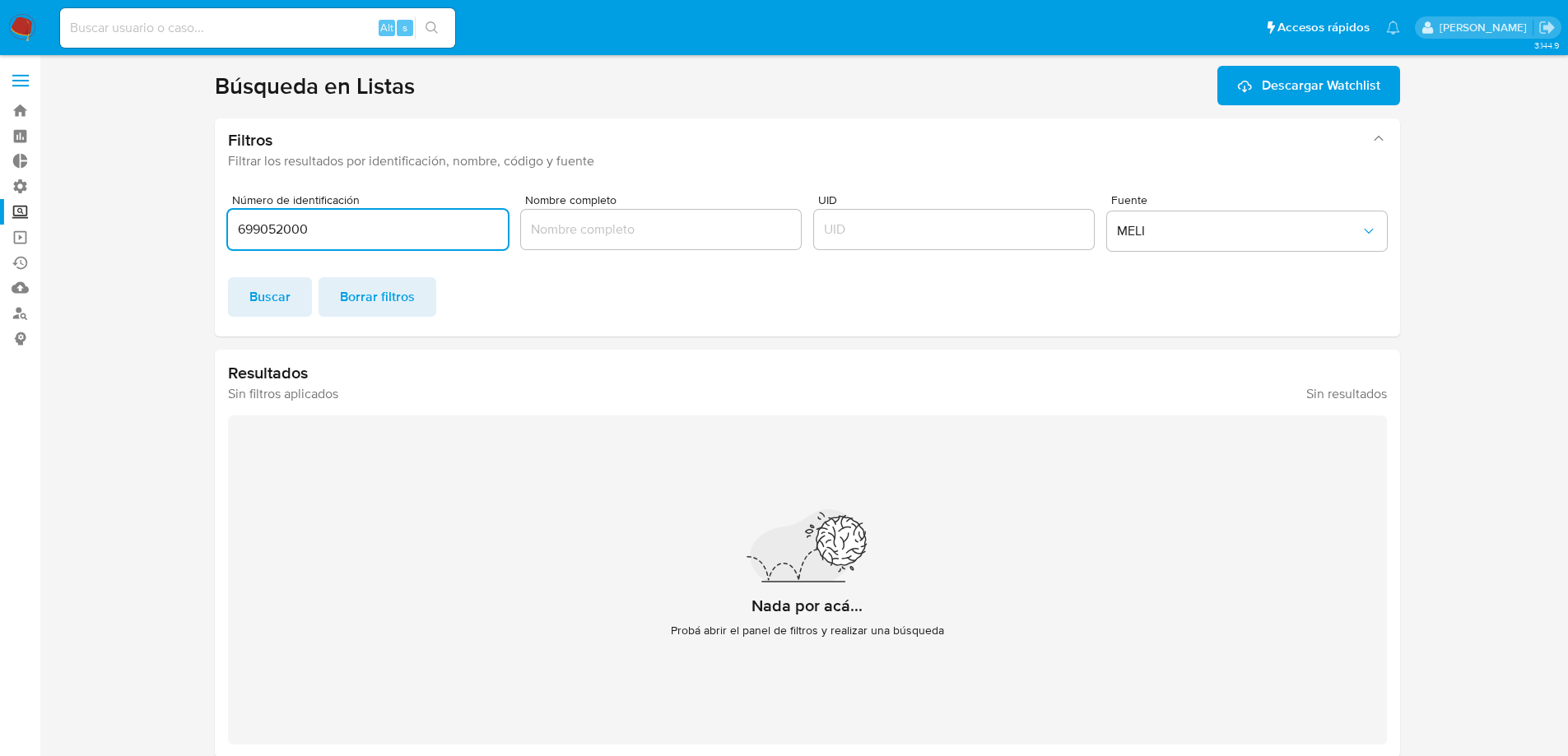 drag, startPoint x: 325, startPoint y: 226, endPoint x: 119, endPoint y: 241, distance: 206.54539 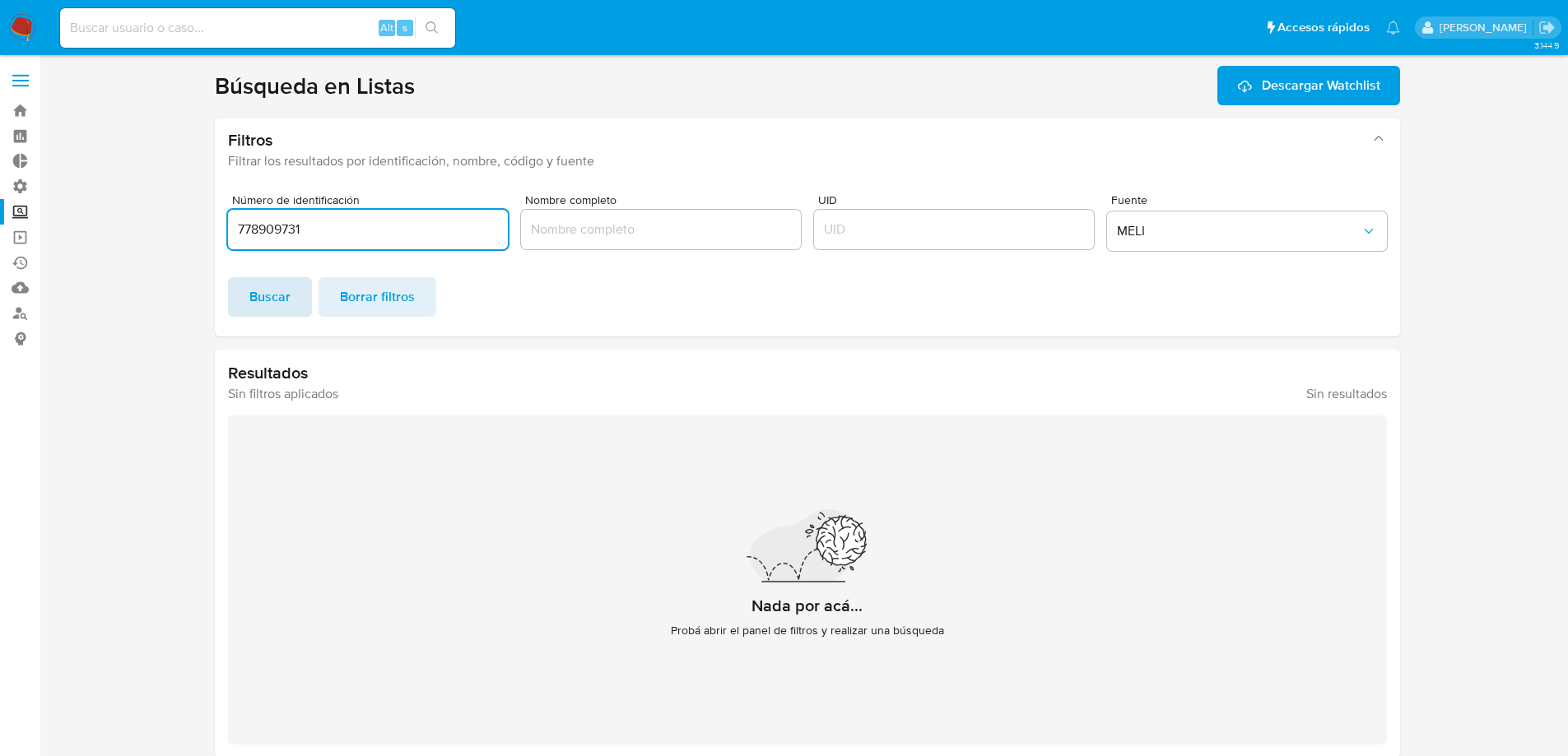 type on "778909731" 